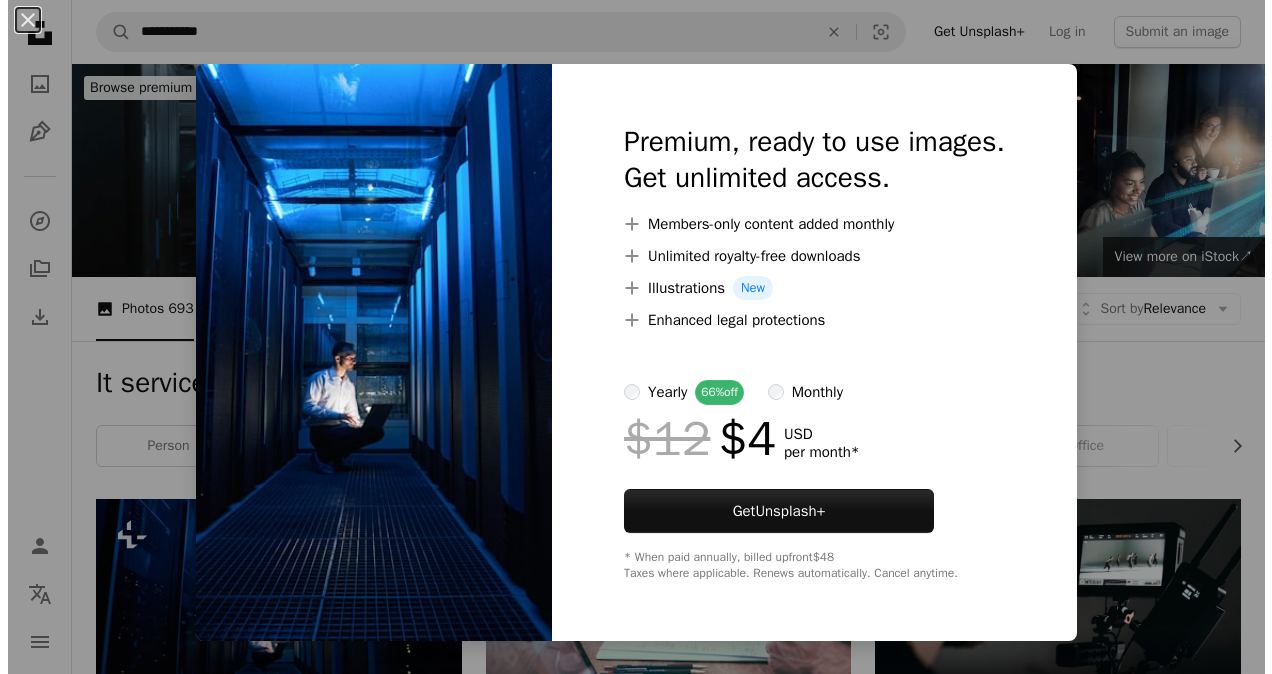 scroll, scrollTop: 200, scrollLeft: 0, axis: vertical 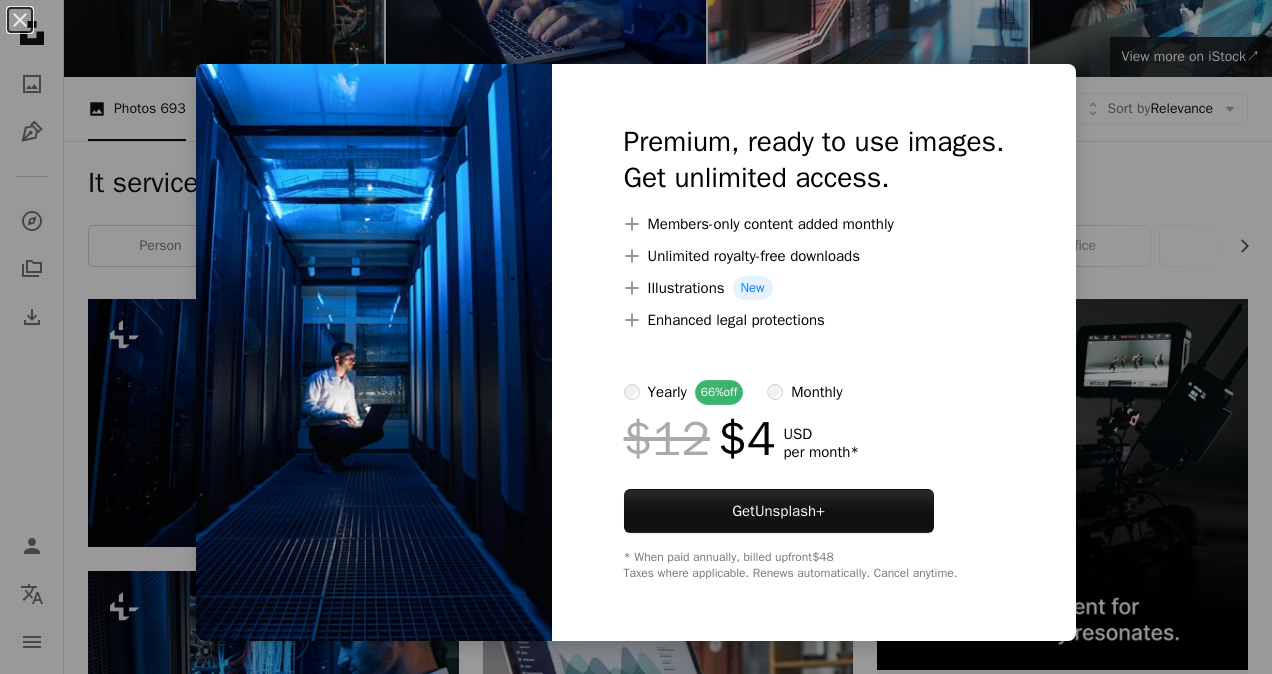 click on "An X shape Premium, ready to use images. Get unlimited access. A plus sign Members-only content added monthly A plus sign Unlimited royalty-free downloads A plus sign Illustrations  New A plus sign Enhanced legal protections yearly 66%  off monthly $12   $4 USD per month * Get  Unsplash+ * When paid annually, billed upfront  $48 Taxes where applicable. Renews automatically. Cancel anytime." at bounding box center [636, 337] 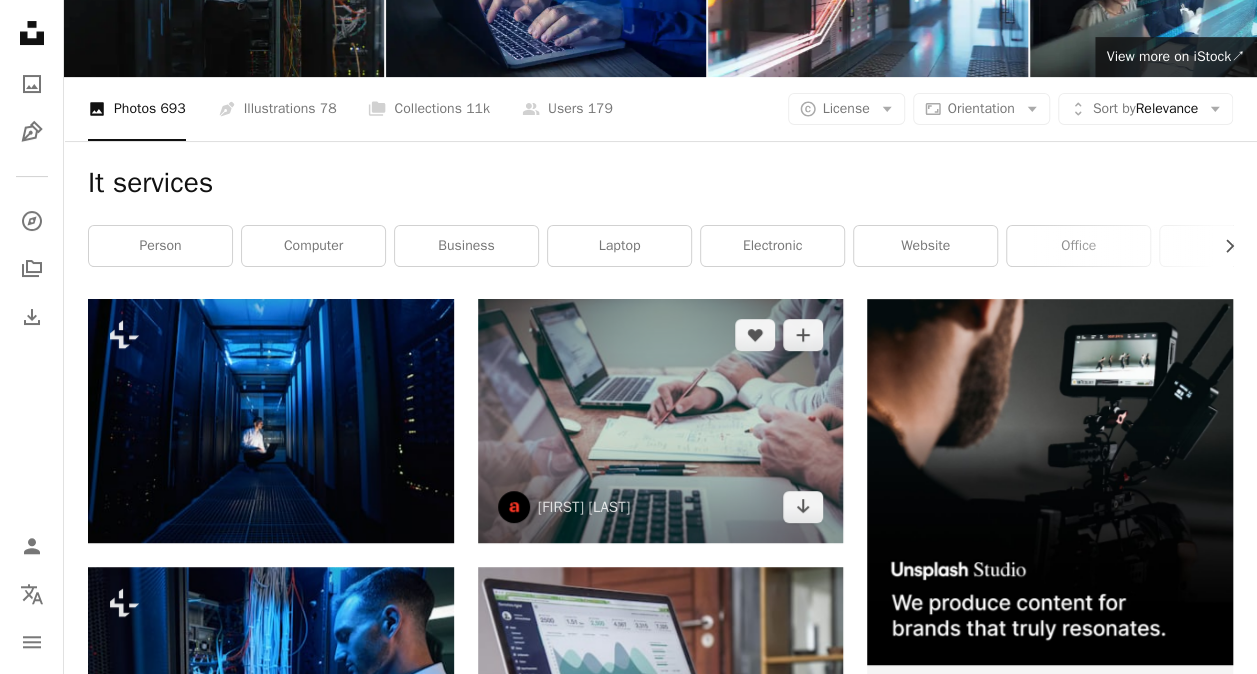 click at bounding box center (661, 421) 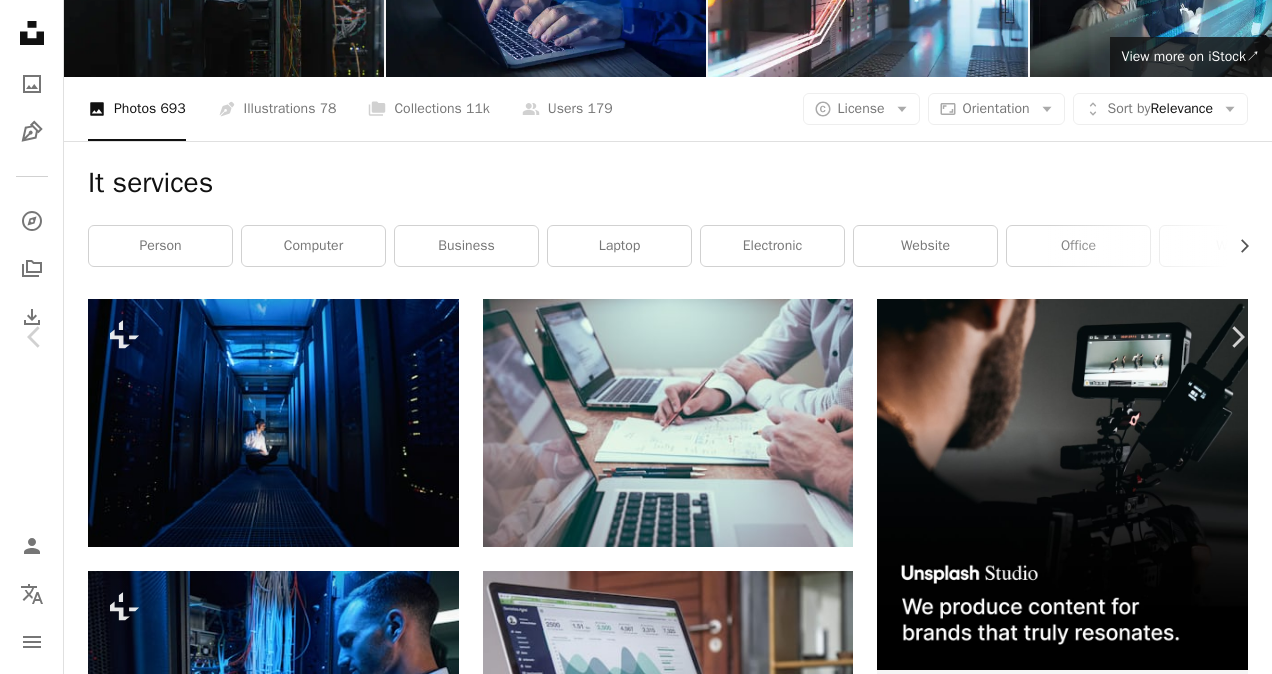 click on "Download free" at bounding box center (1073, 3978) 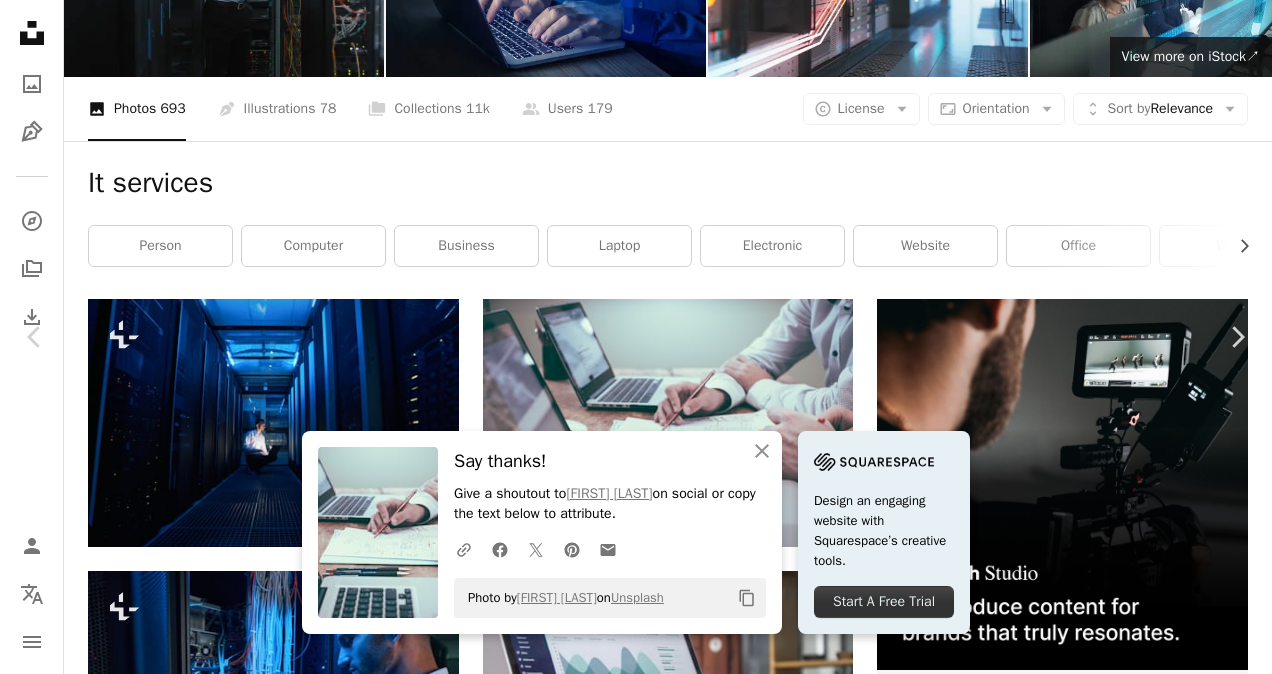 click at bounding box center [629, 4309] 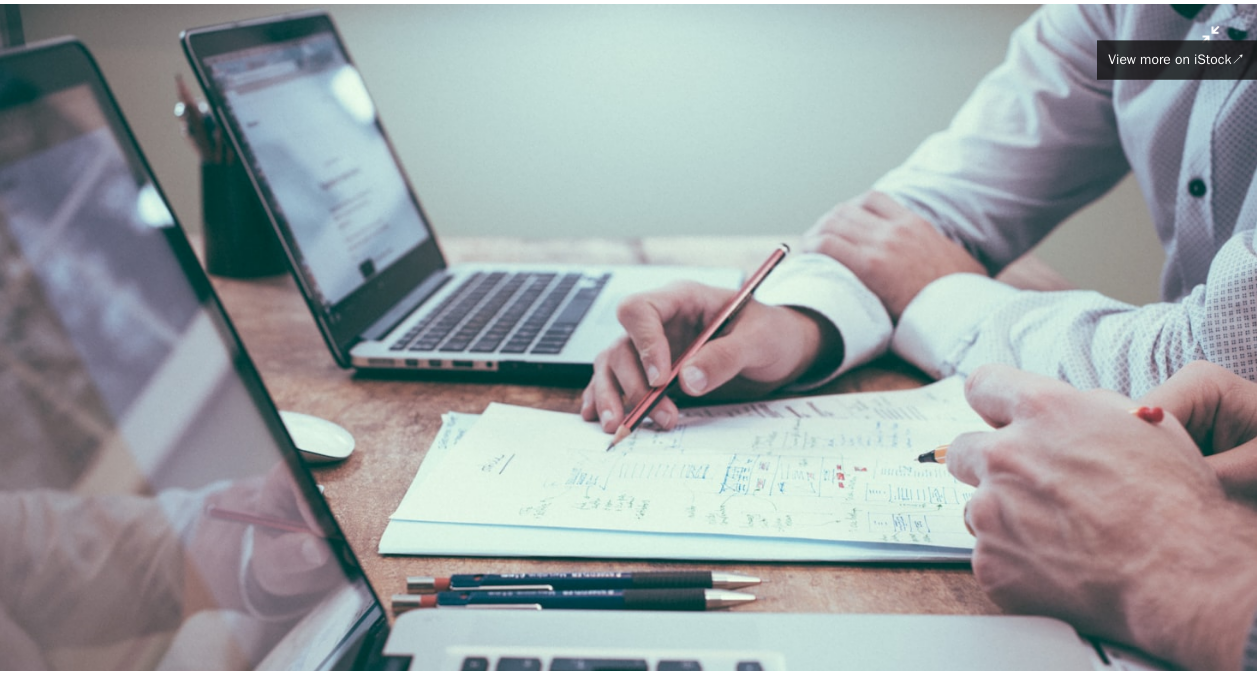scroll, scrollTop: 78, scrollLeft: 0, axis: vertical 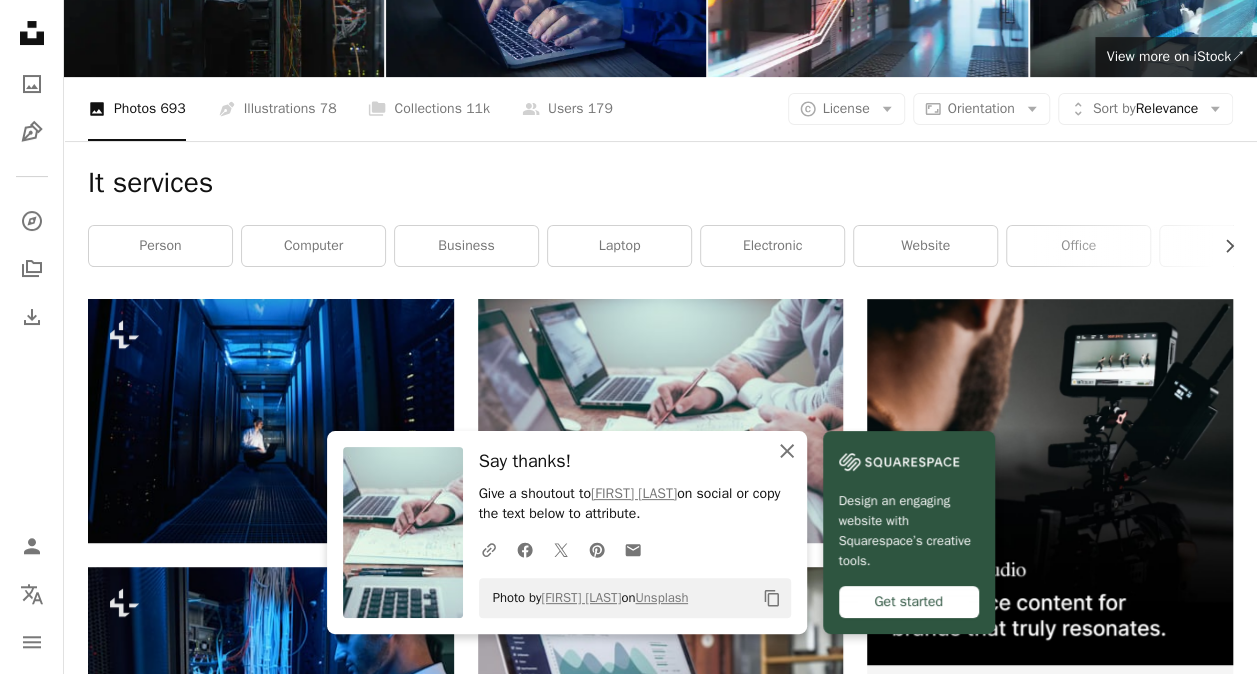 click on "An X shape" 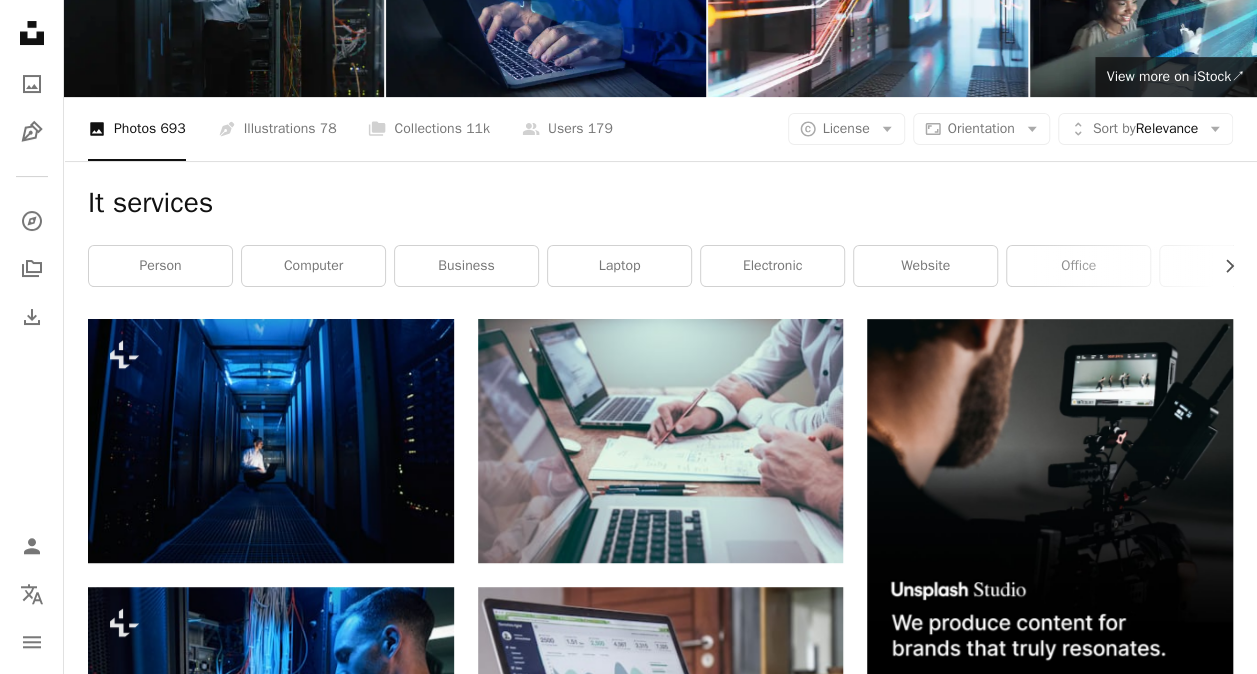scroll, scrollTop: 120, scrollLeft: 0, axis: vertical 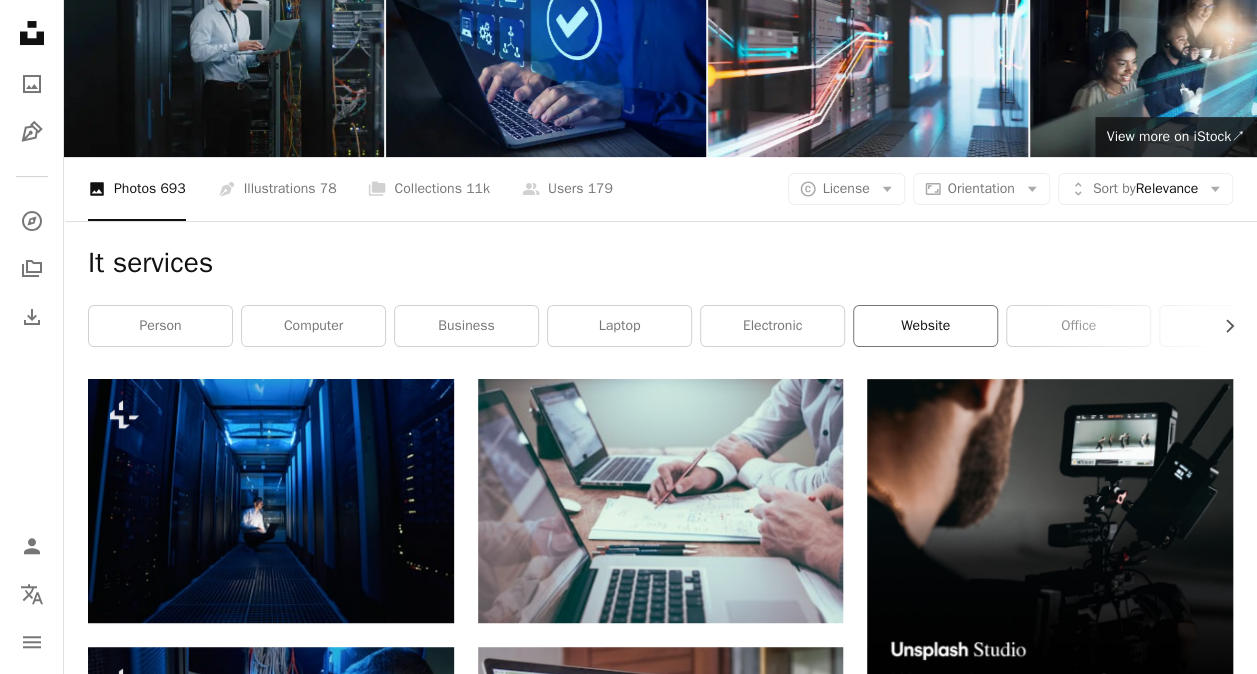 click on "website" at bounding box center (925, 326) 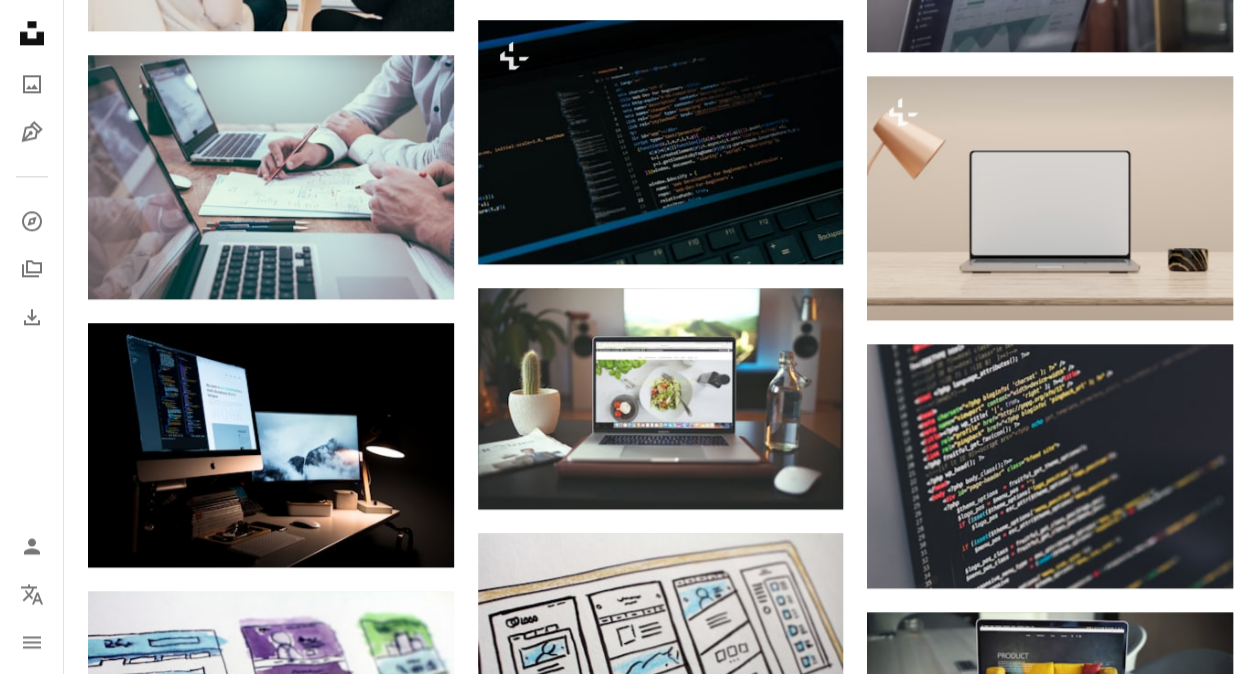 scroll, scrollTop: 1240, scrollLeft: 0, axis: vertical 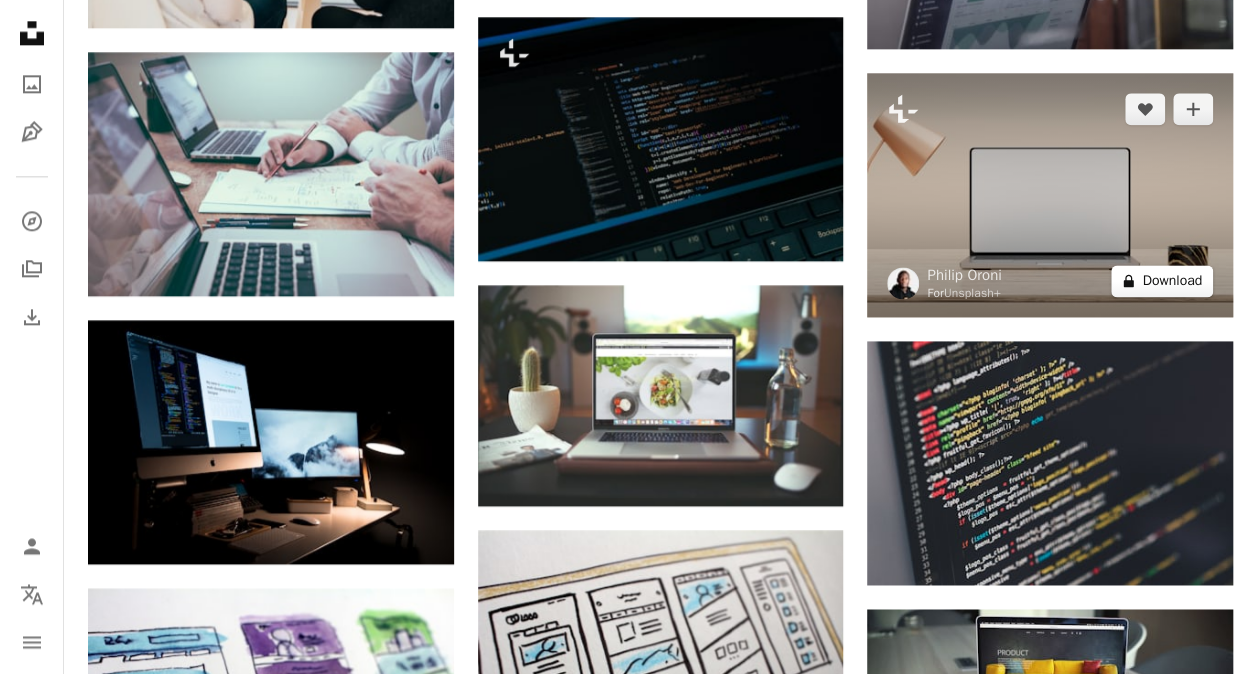 click on "A lock Download" at bounding box center [1162, 281] 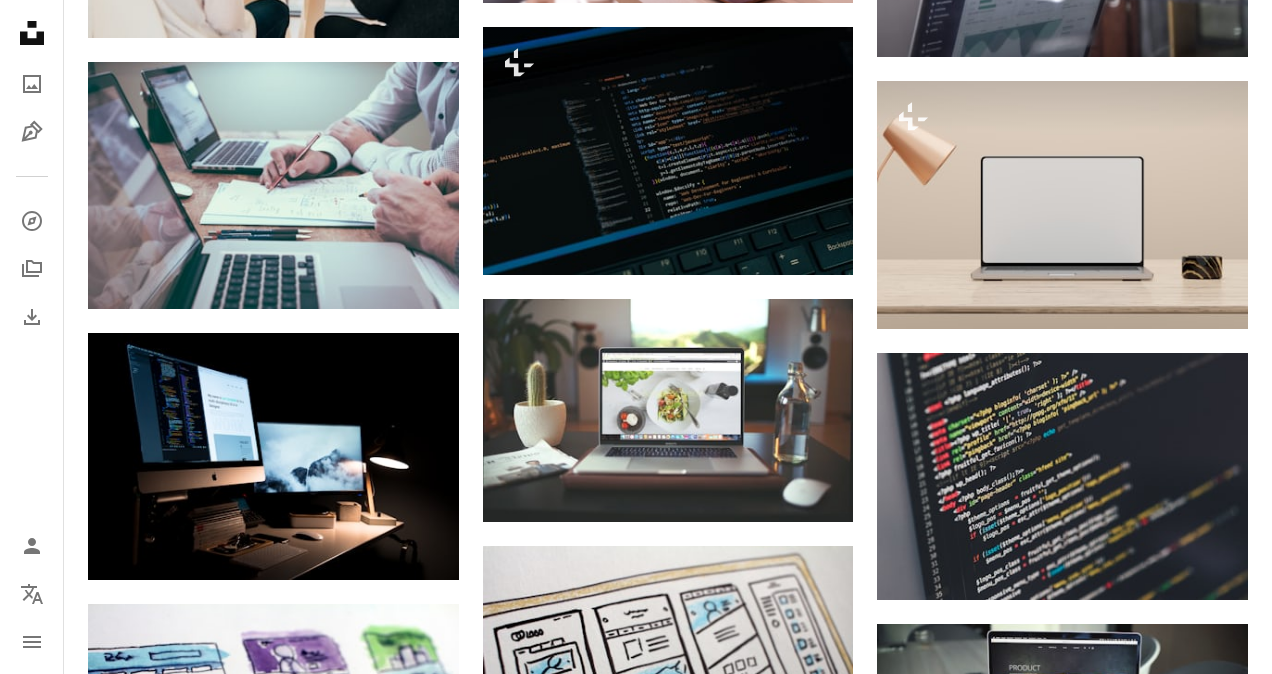 click on "An X shape Premium, ready to use images. Get unlimited access. A plus sign Members-only content added monthly A plus sign Unlimited royalty-free downloads A plus sign Illustrations  New A plus sign Enhanced legal protections yearly 66%  off monthly $12   $4 USD per month * Get  Unsplash+ * When paid annually, billed upfront  $48 Taxes where applicable. Renews automatically. Cancel anytime." at bounding box center [636, 2911] 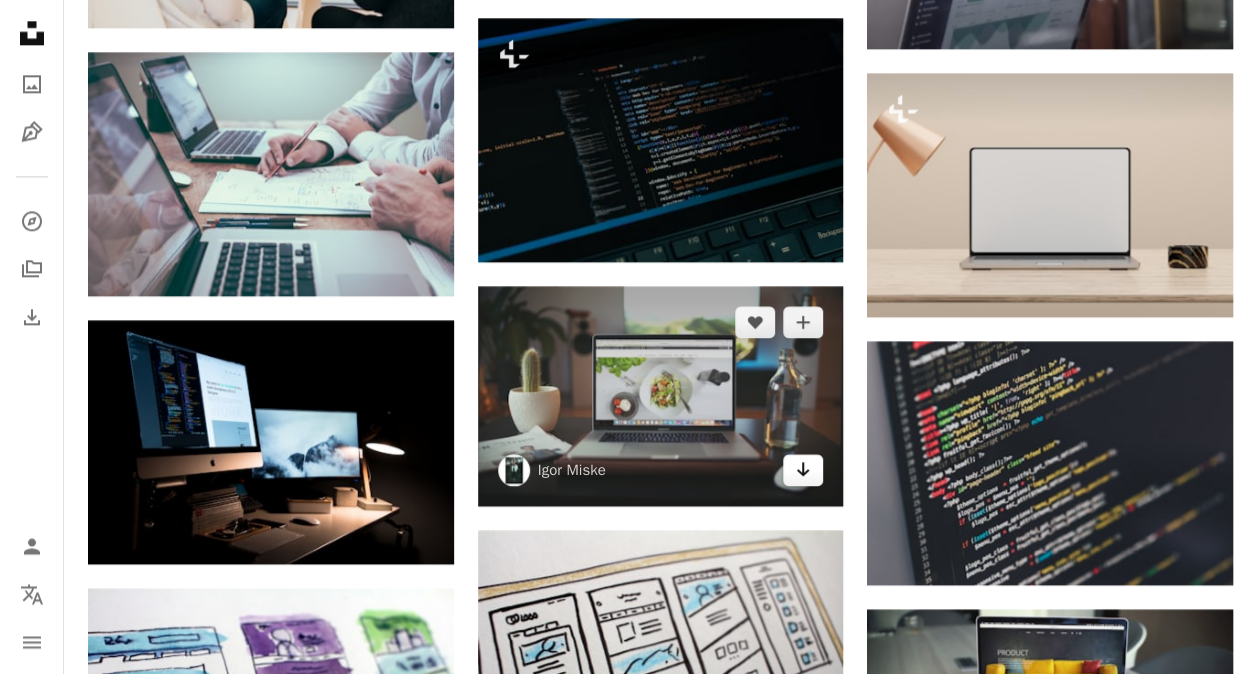 click 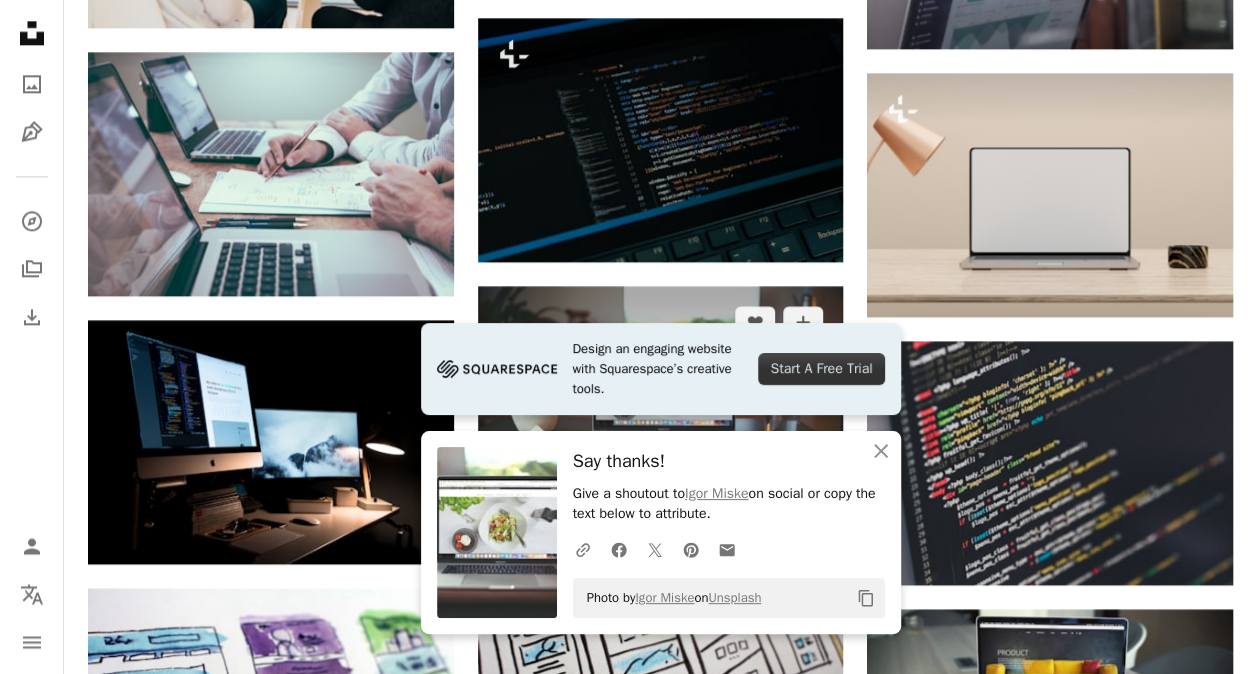 click at bounding box center (661, 396) 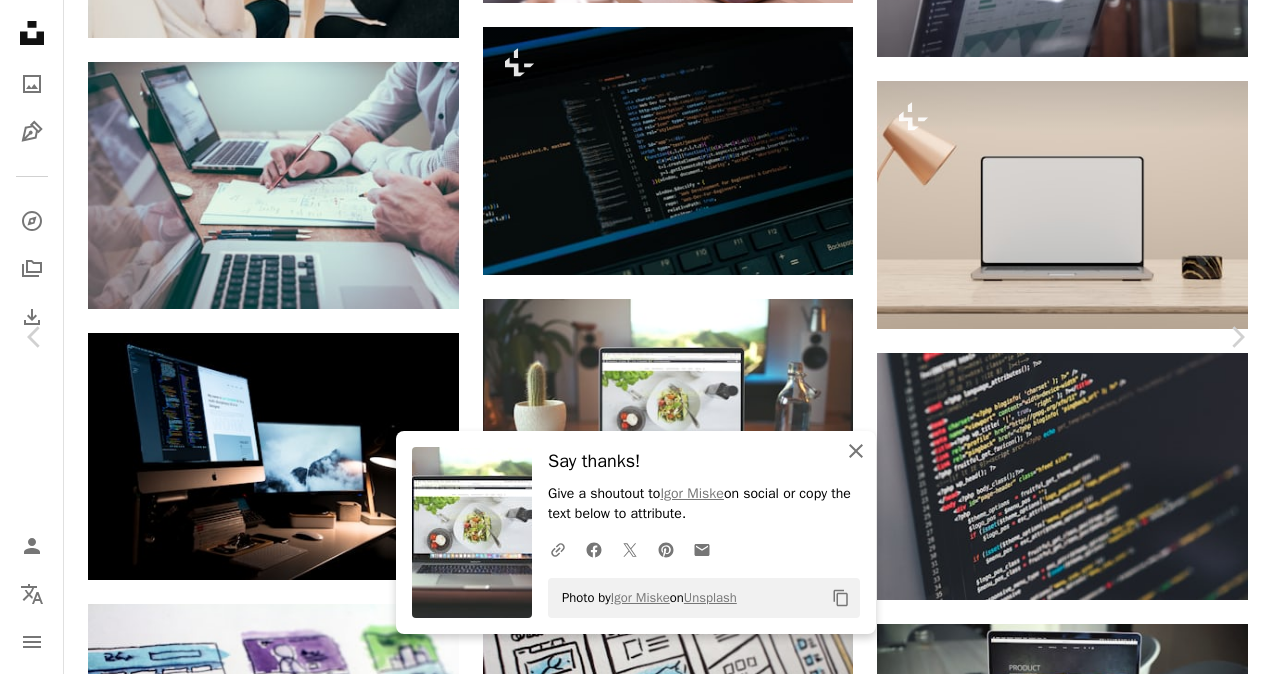 click 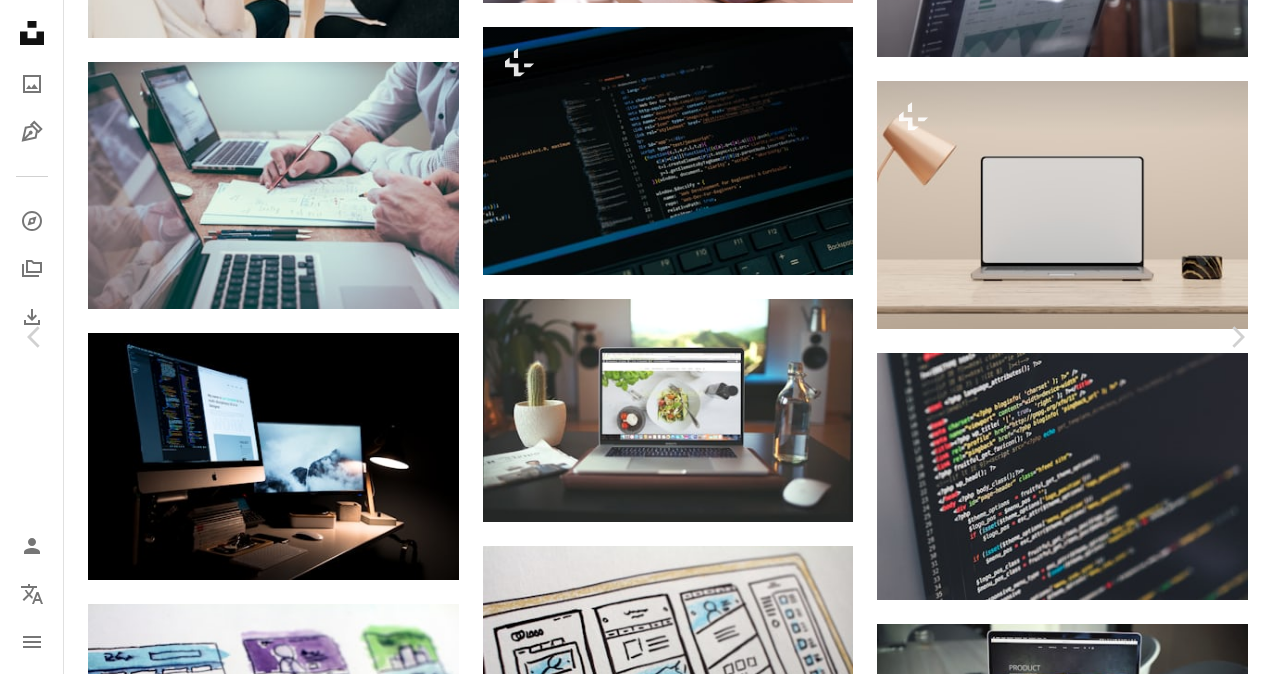 click on "An X shape" at bounding box center [20, 20] 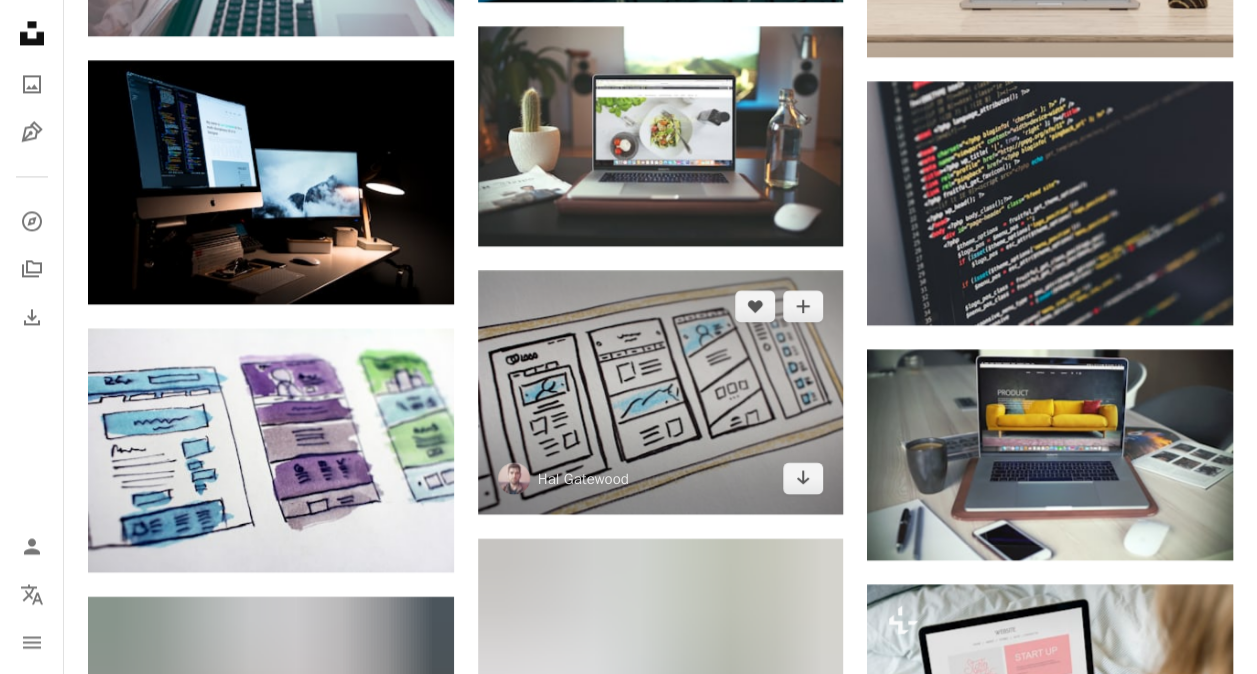 scroll, scrollTop: 1560, scrollLeft: 0, axis: vertical 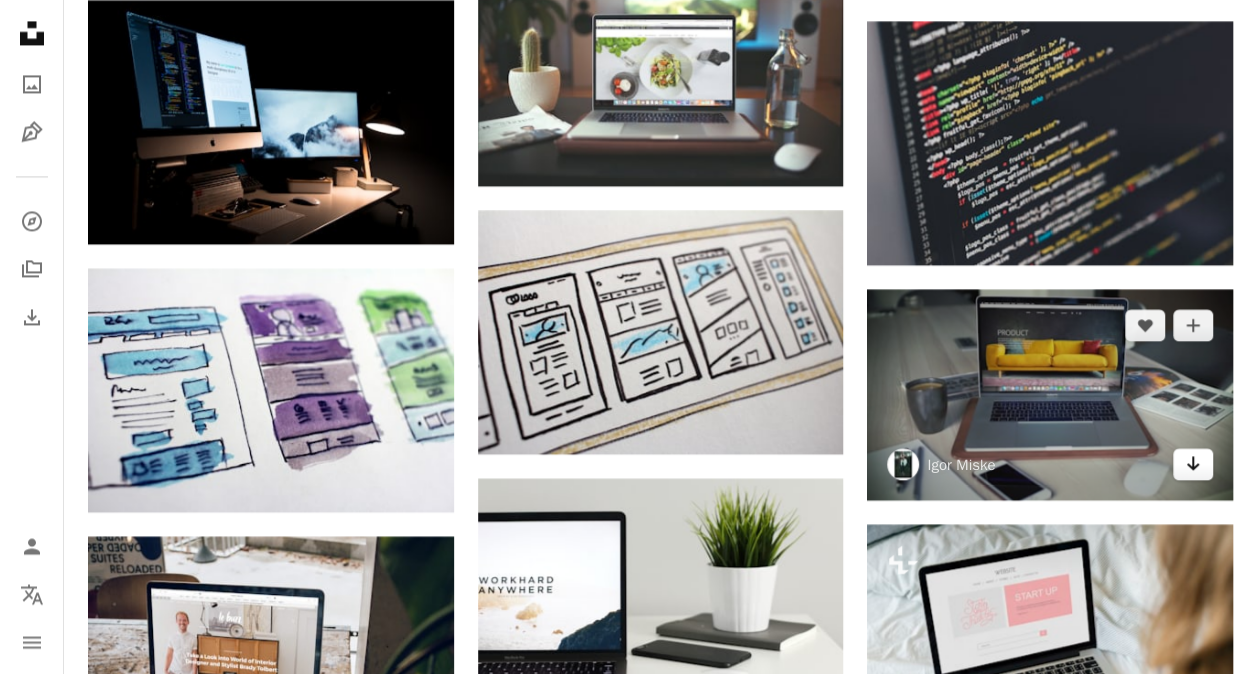 click on "Arrow pointing down" 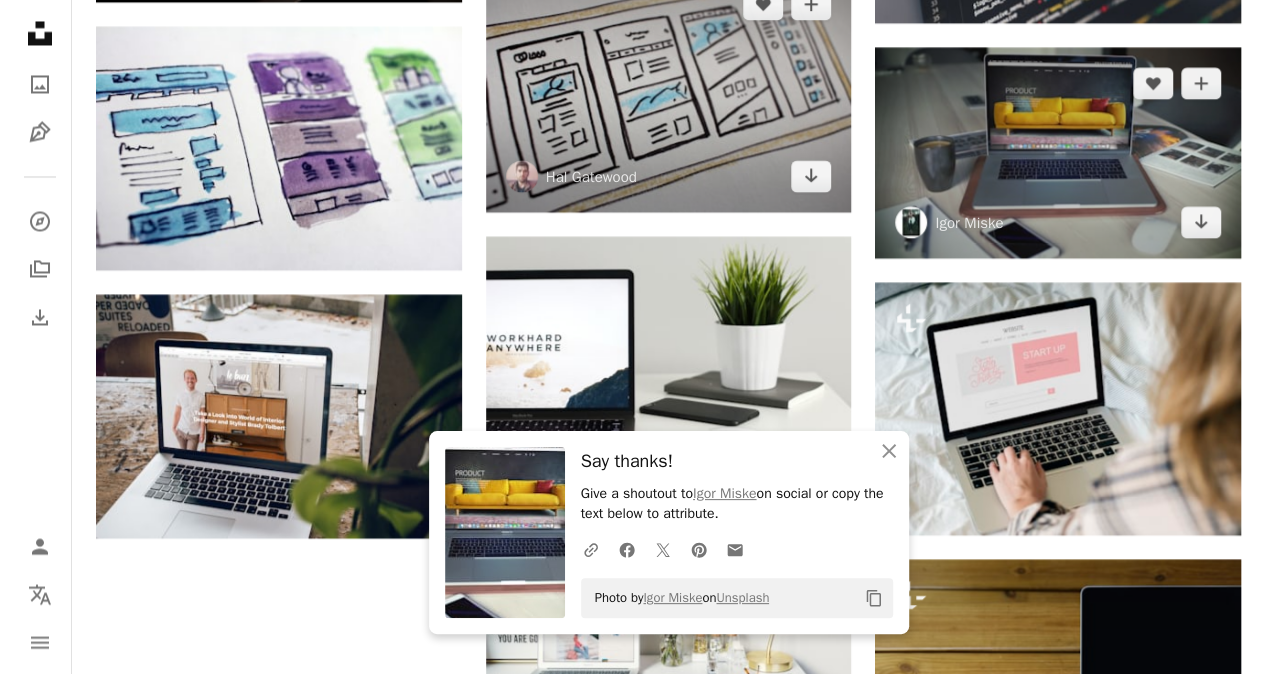 scroll, scrollTop: 1840, scrollLeft: 0, axis: vertical 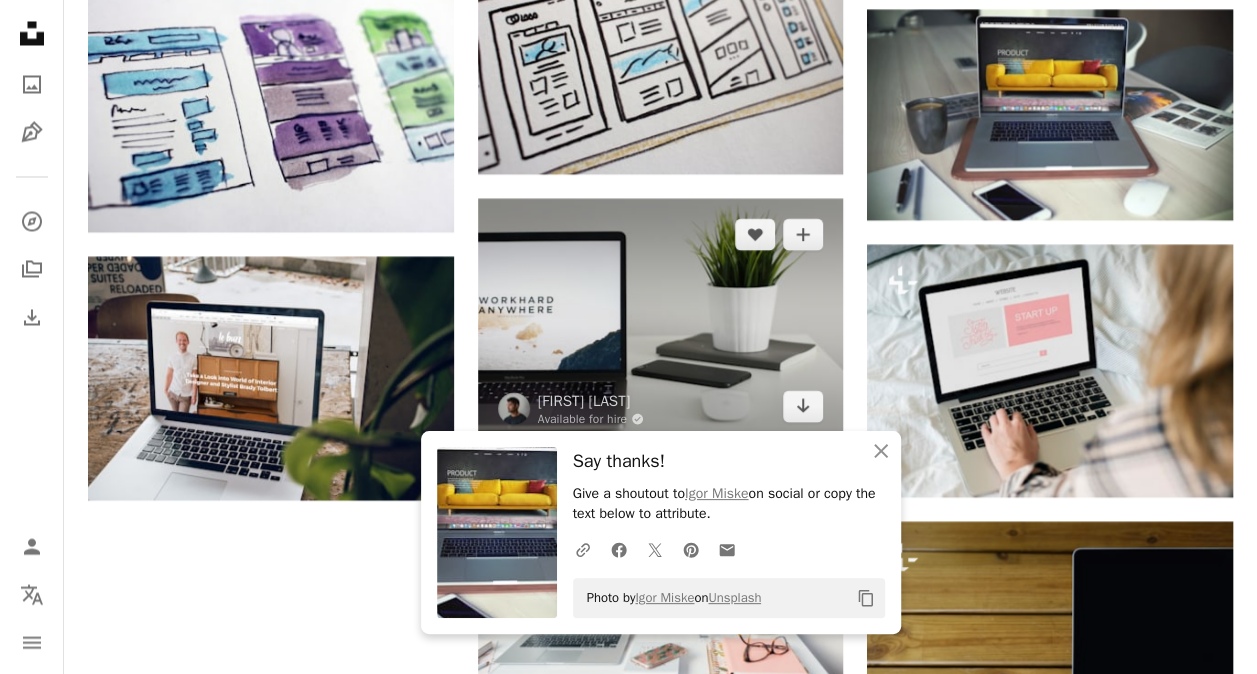 click at bounding box center (661, 320) 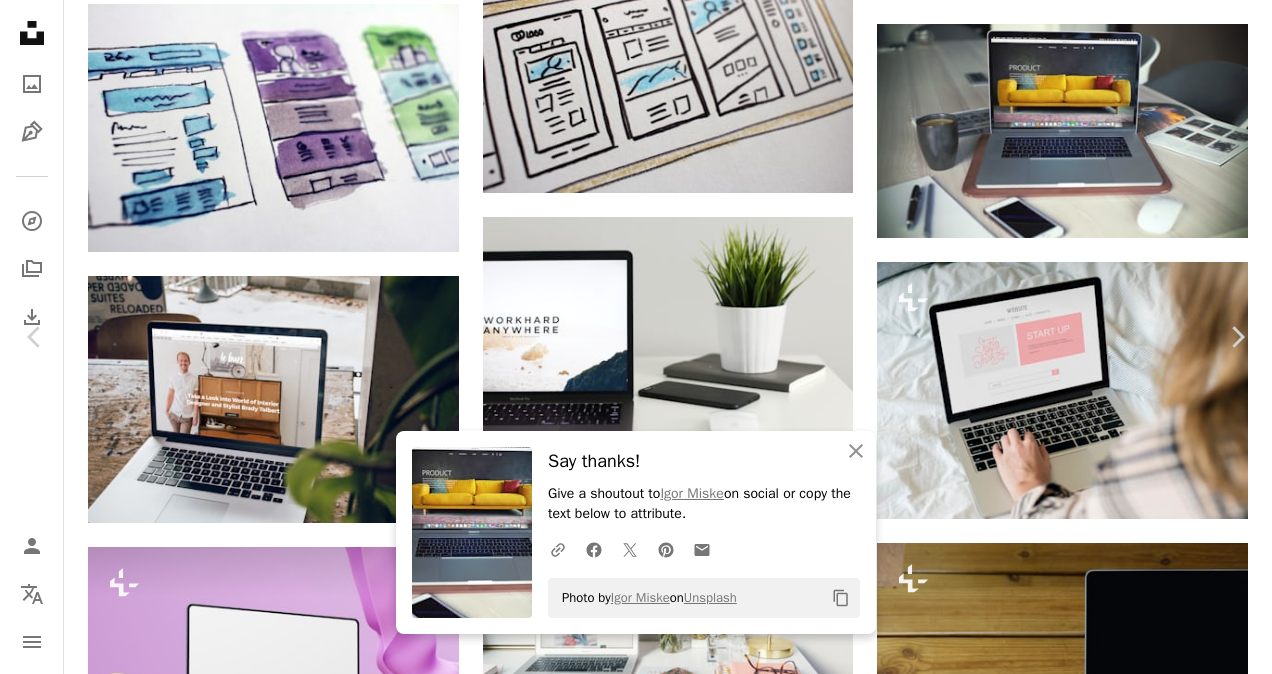 click on "Download free" at bounding box center (1073, 3949) 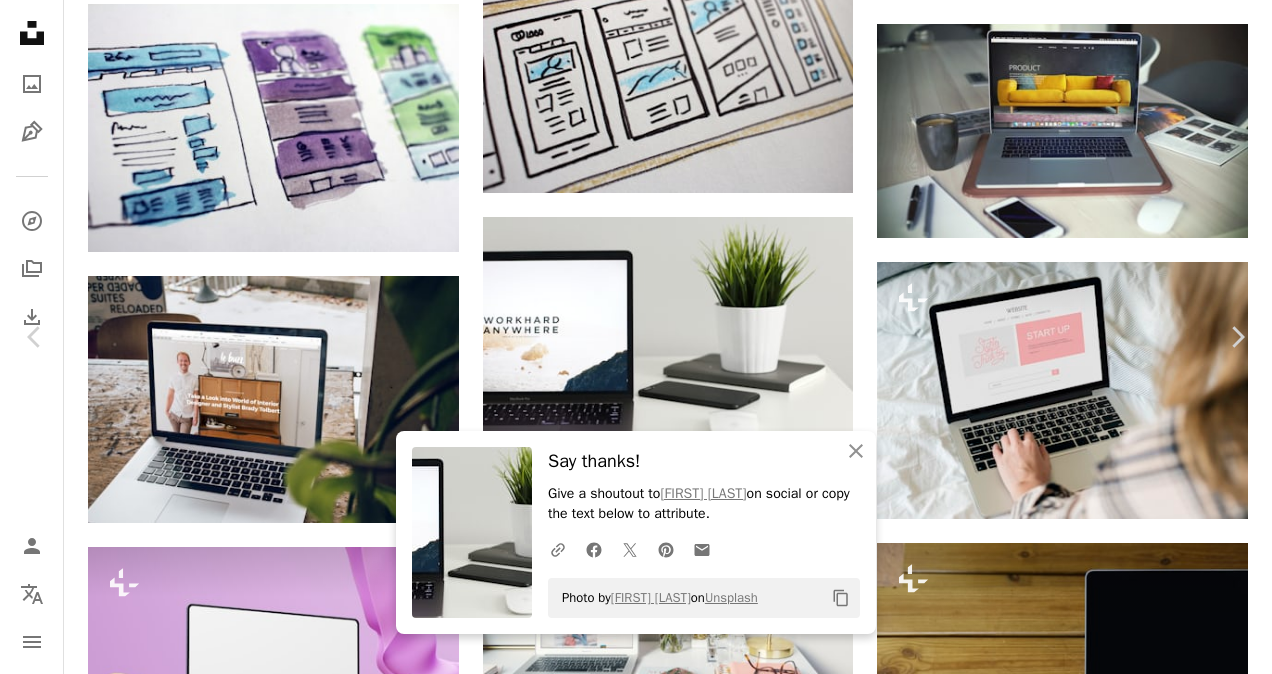 click at bounding box center (629, 4280) 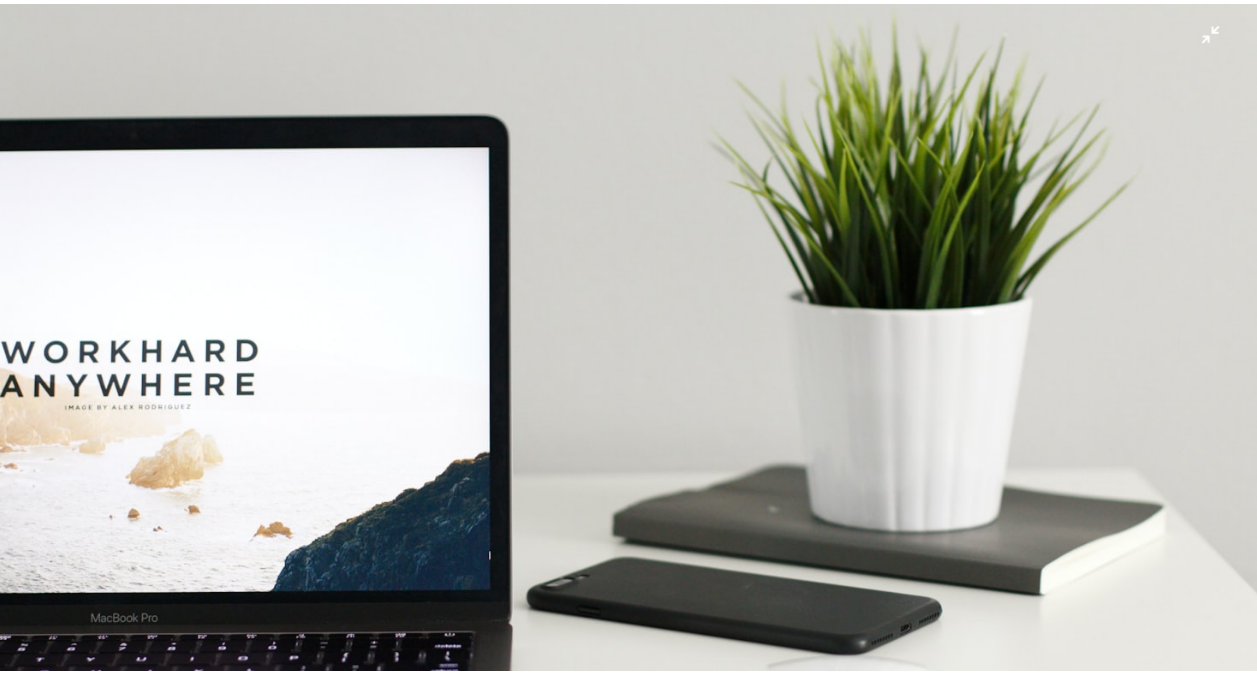 scroll, scrollTop: 77, scrollLeft: 0, axis: vertical 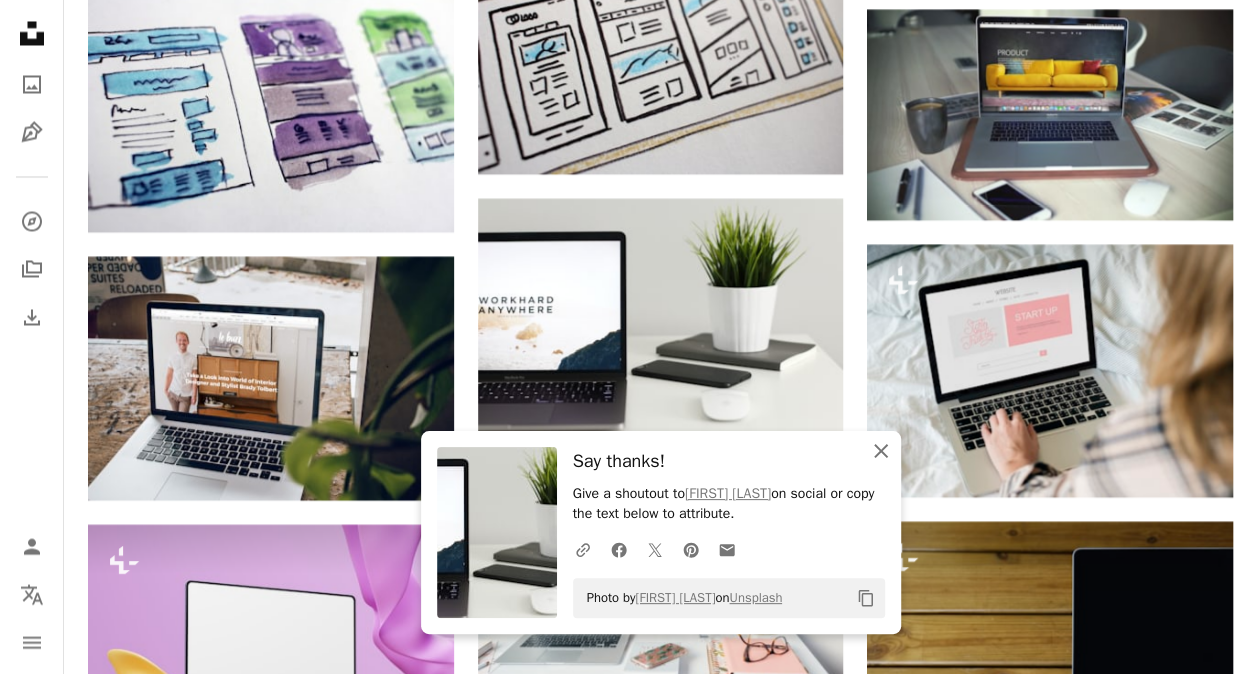 click on "An X shape" 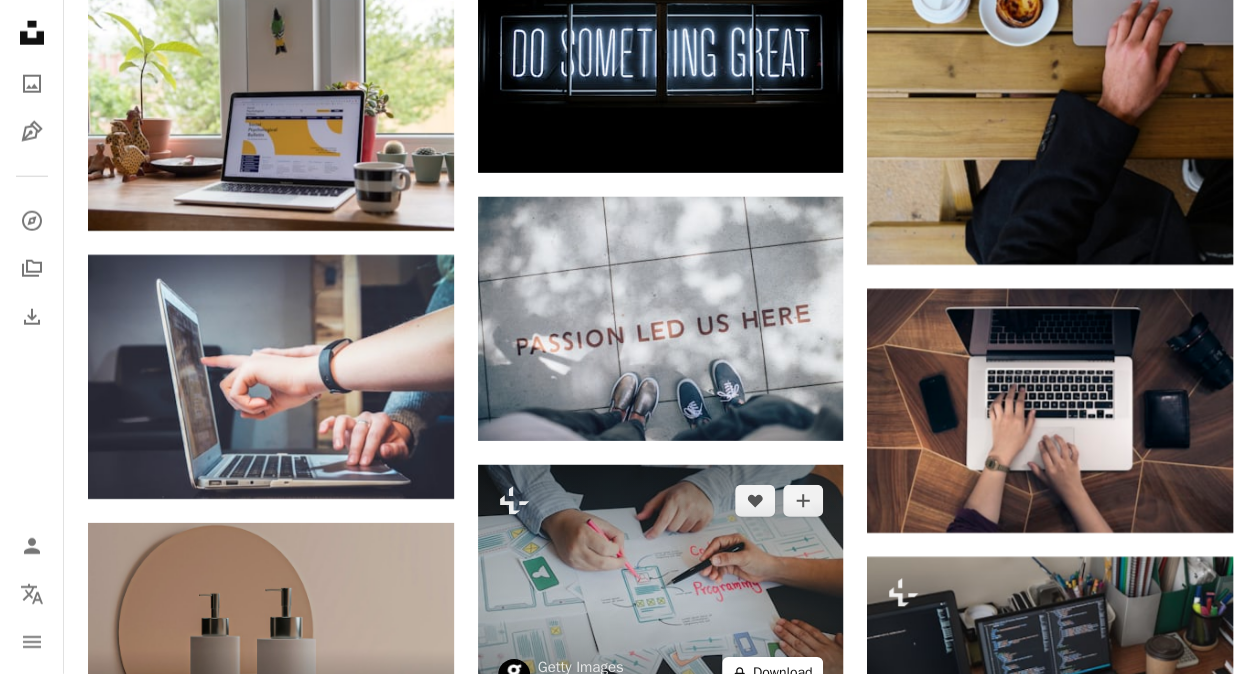 scroll, scrollTop: 2640, scrollLeft: 0, axis: vertical 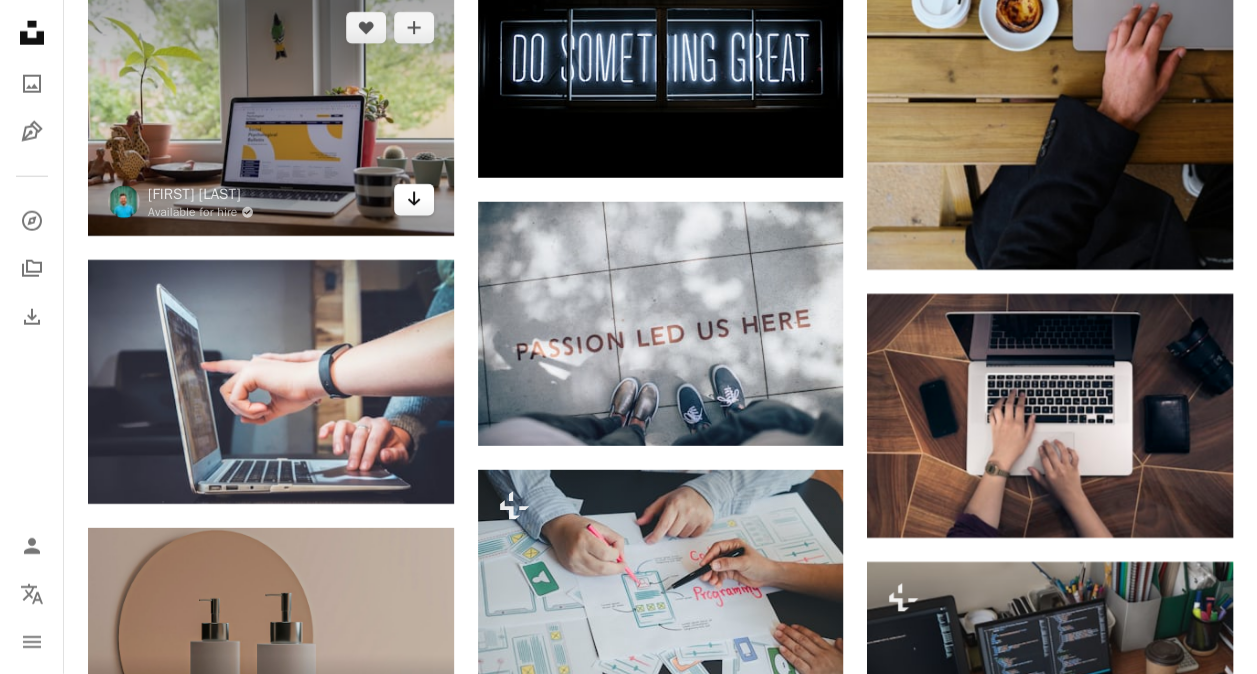 click on "Arrow pointing down" 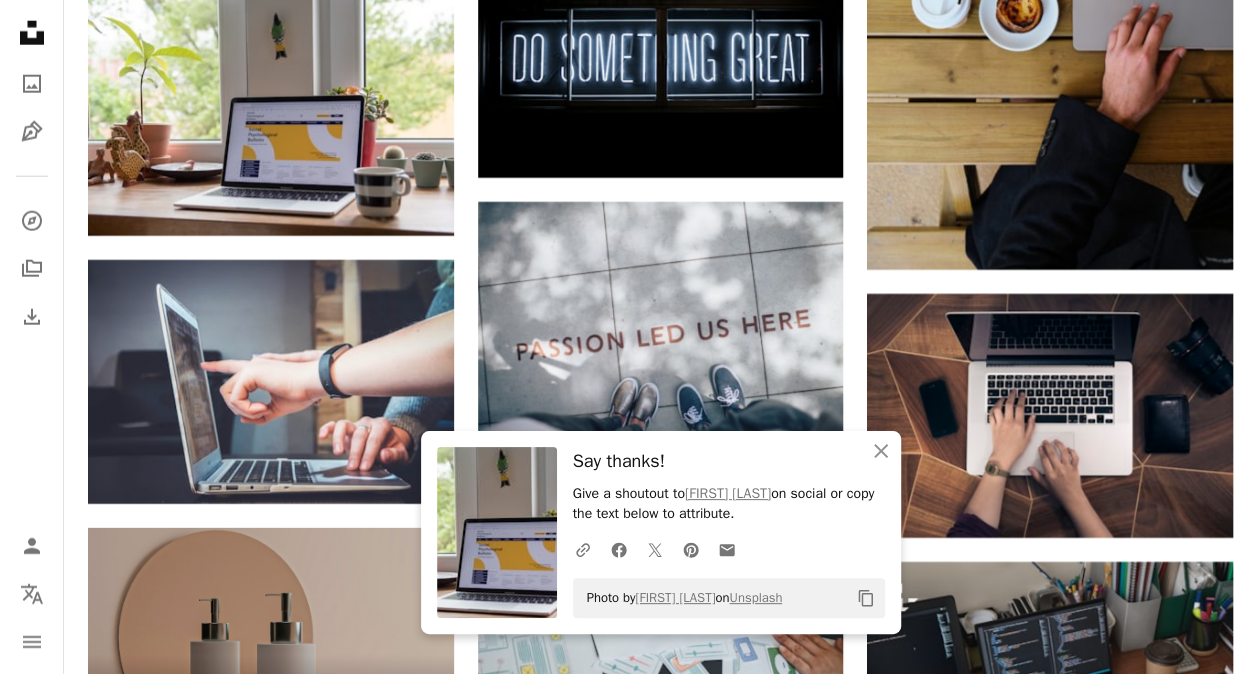 click on "A heart A plus sign Ben Kolde Arrow pointing down A heart A plus sign Domenico Loia Arrow pointing down Plus sign for Unsplash+ A heart A plus sign Behnam Norouzi For  Unsplash+ A lock Download A heart A plus sign Igor Miske Arrow pointing down A heart A plus sign Hal Gatewood Arrow pointing down A heart A plus sign Kevin Bhagat Available for hire A checkmark inside of a circle Arrow pointing down A heart A plus sign Arnel Hasanovic Available for hire A checkmark inside of a circle Arrow pointing down A heart A plus sign Clark Tibbs Arrow pointing down A heart A plus sign Ian Schneider Arrow pointing down Plus sign for Unsplash+ A heart A plus sign Getty Images For  Unsplash+ A lock Download A heart A plus sign Joanna Kosinska Available for hire A checkmark inside of a circle Arrow pointing down A heart A plus sign Carl Heyerdahl Available for hire A checkmark inside of a circle Arrow pointing down A heart A plus sign Marvin Meyer Available for hire A checkmark inside of a circle Arrow pointing down" at bounding box center [661, -312] 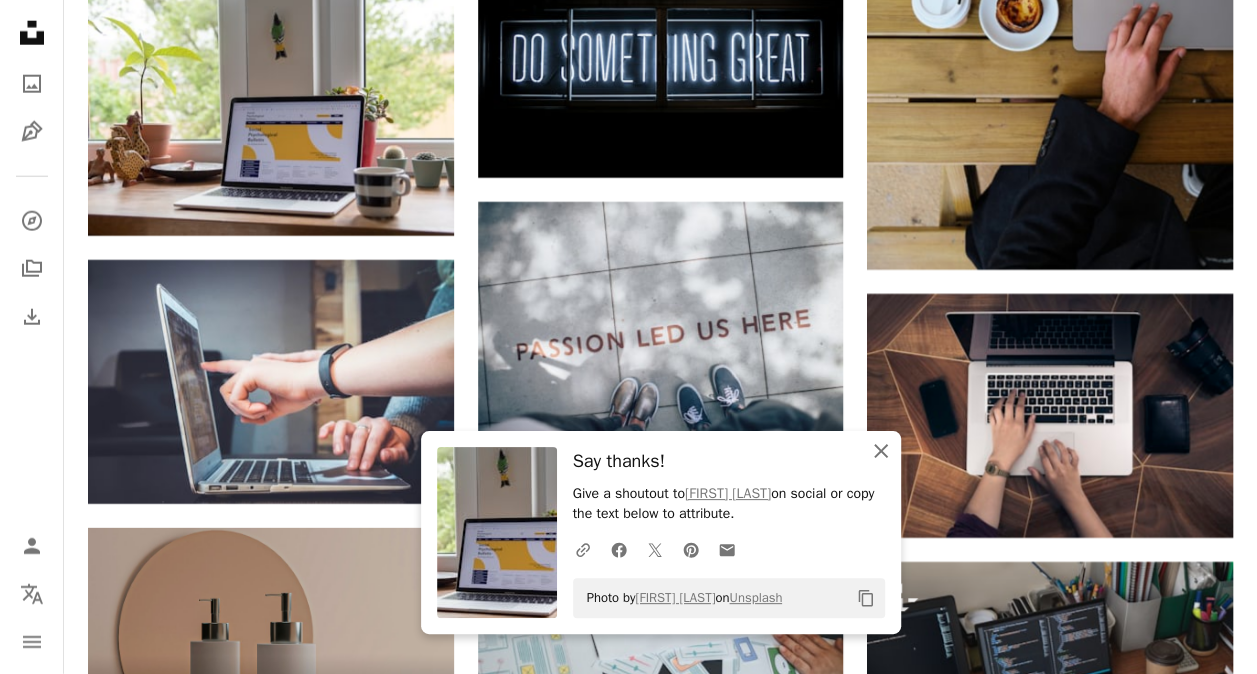click 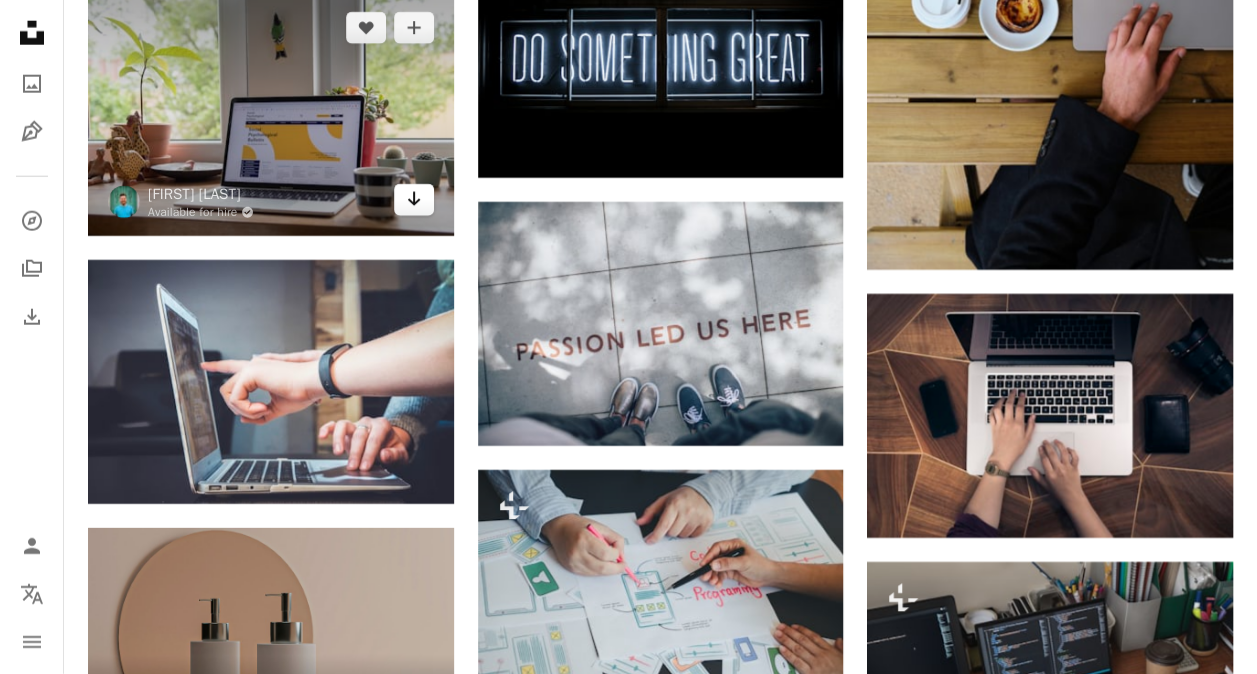 click on "Arrow pointing down" 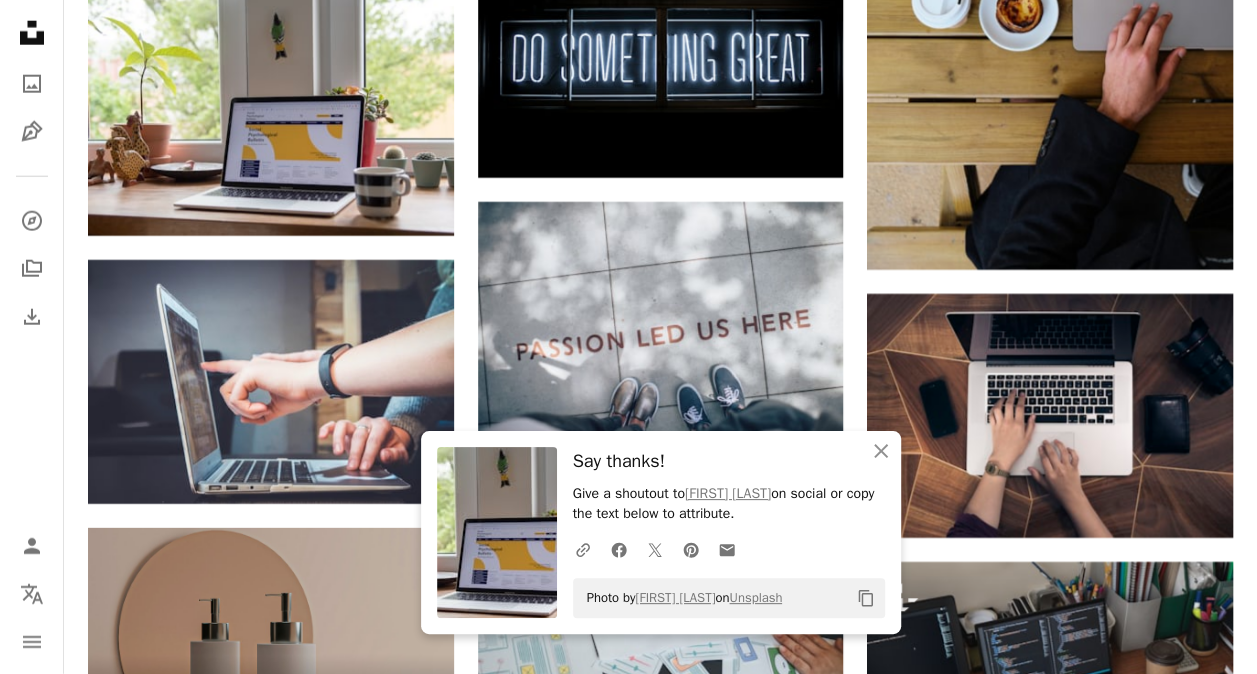 click on "A heart A plus sign Ben Kolde Arrow pointing down A heart A plus sign Domenico Loia Arrow pointing down Plus sign for Unsplash+ A heart A plus sign Behnam Norouzi For  Unsplash+ A lock Download A heart A plus sign Igor Miske Arrow pointing down A heart A plus sign Hal Gatewood Arrow pointing down A heart A plus sign Kevin Bhagat Available for hire A checkmark inside of a circle Arrow pointing down A heart A plus sign Arnel Hasanovic Available for hire A checkmark inside of a circle Arrow pointing down A heart A plus sign Clark Tibbs Arrow pointing down A heart A plus sign Ian Schneider Arrow pointing down Plus sign for Unsplash+ A heart A plus sign Getty Images For  Unsplash+ A lock Download A heart A plus sign Joanna Kosinska Available for hire A checkmark inside of a circle Arrow pointing down A heart A plus sign Carl Heyerdahl Available for hire A checkmark inside of a circle Arrow pointing down A heart A plus sign Marvin Meyer Available for hire A checkmark inside of a circle Arrow pointing down" at bounding box center [661, -312] 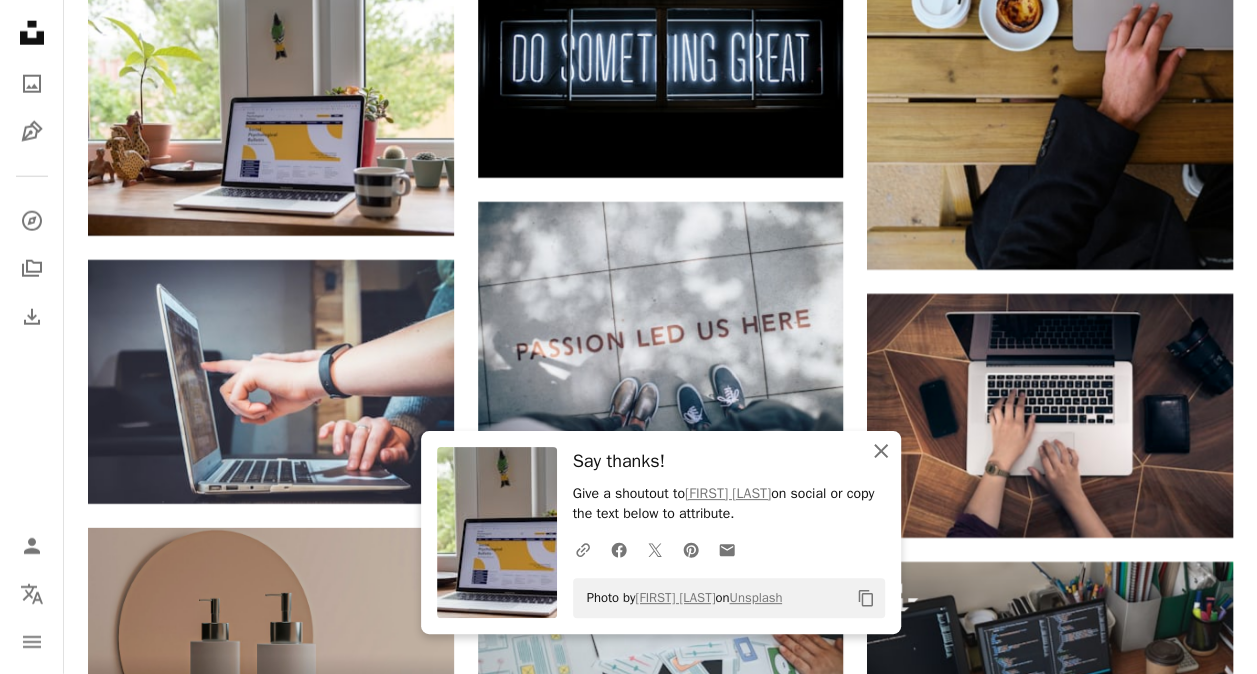click on "An X shape" 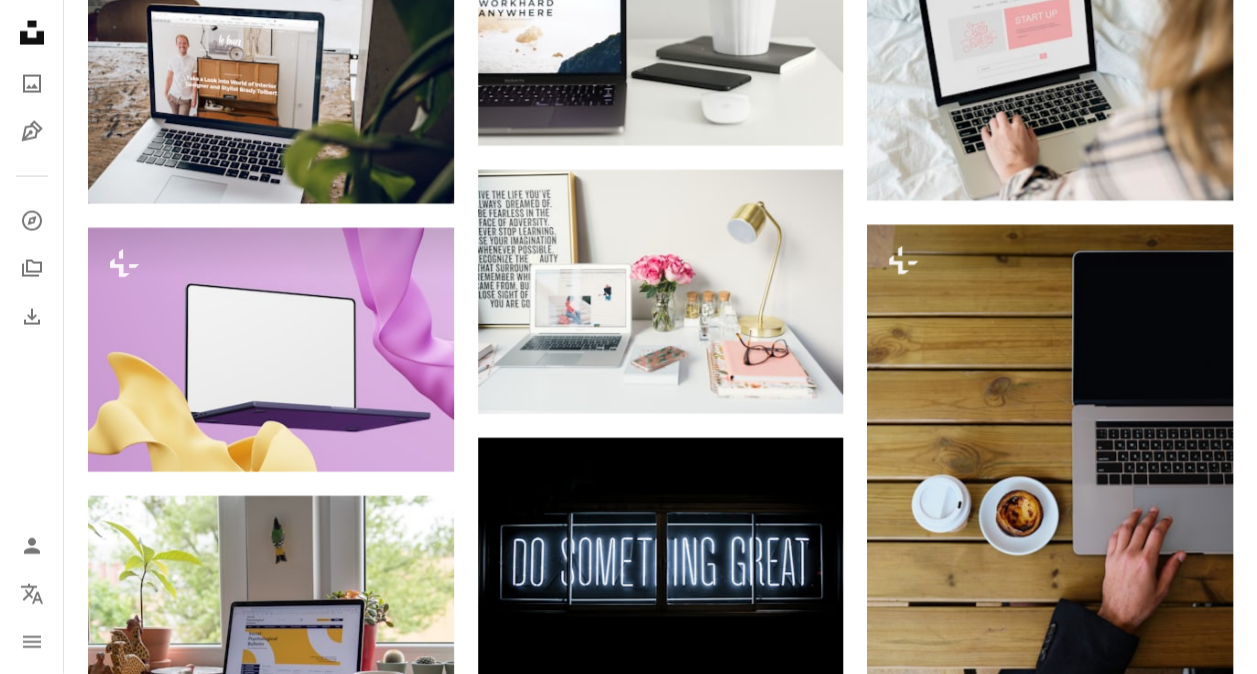 scroll, scrollTop: 2120, scrollLeft: 0, axis: vertical 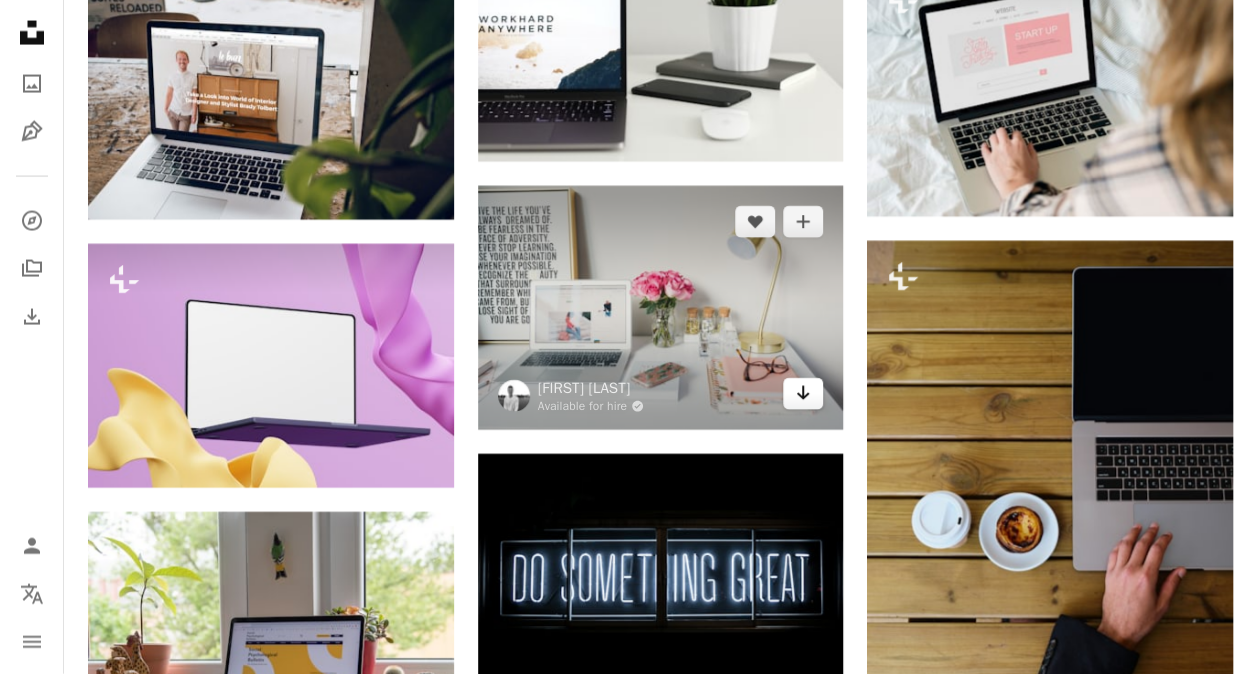 click on "Arrow pointing down" 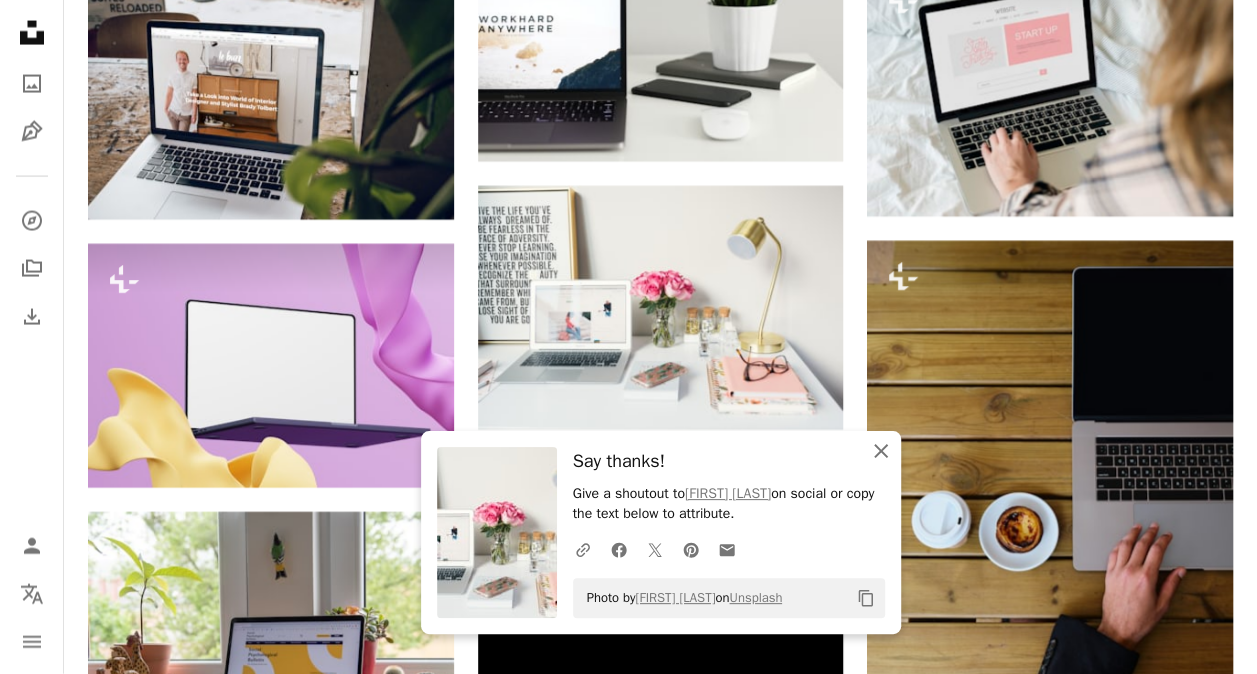 click on "An X shape" 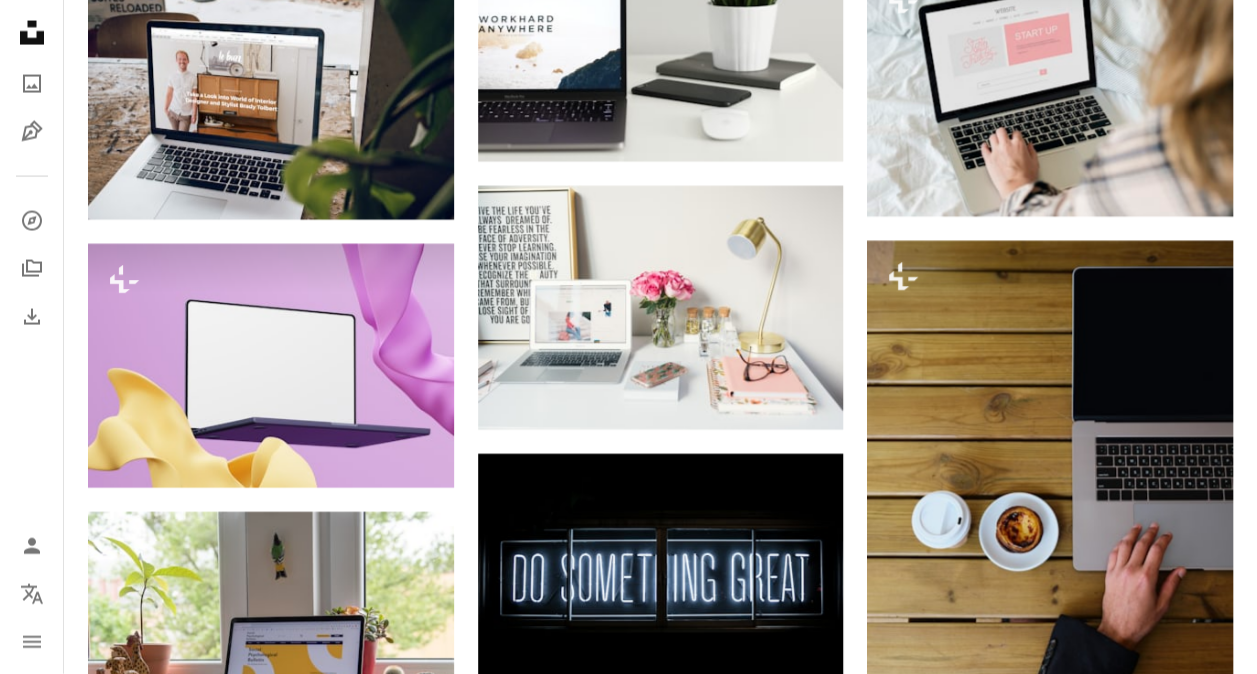 click on "Plus sign for Unsplash+ A heart A plus sign Vitalii Khodzinskyi For  Unsplash+ A lock Download A heart A plus sign Glenn Carstens-Peters Arrow pointing down A heart A plus sign KOBU Agency Available for hire A checkmark inside of a circle Arrow pointing down A heart A plus sign Scott Graham Arrow pointing down A heart A plus sign Lee  Campbell Arrow pointing down A heart A plus sign Hal Gatewood Arrow pointing down A heart A plus sign Le Buzz Studio Arrow pointing down Plus sign for Unsplash+ A heart A plus sign Philip Oroni For  Unsplash+ A lock Download A heart A plus sign Michał Parzuchowski Available for hire A checkmark inside of a circle Arrow pointing down A heart A plus sign John Available for hire A checkmark inside of a circle Arrow pointing down –– ––– –––  –– ––– –  ––– –––  ––––  –   – –– –––  – – ––– –– –– –––– –– The best in on-brand content creation Learn More A heart A plus sign Luke Chesser A heart" at bounding box center (660, 537) 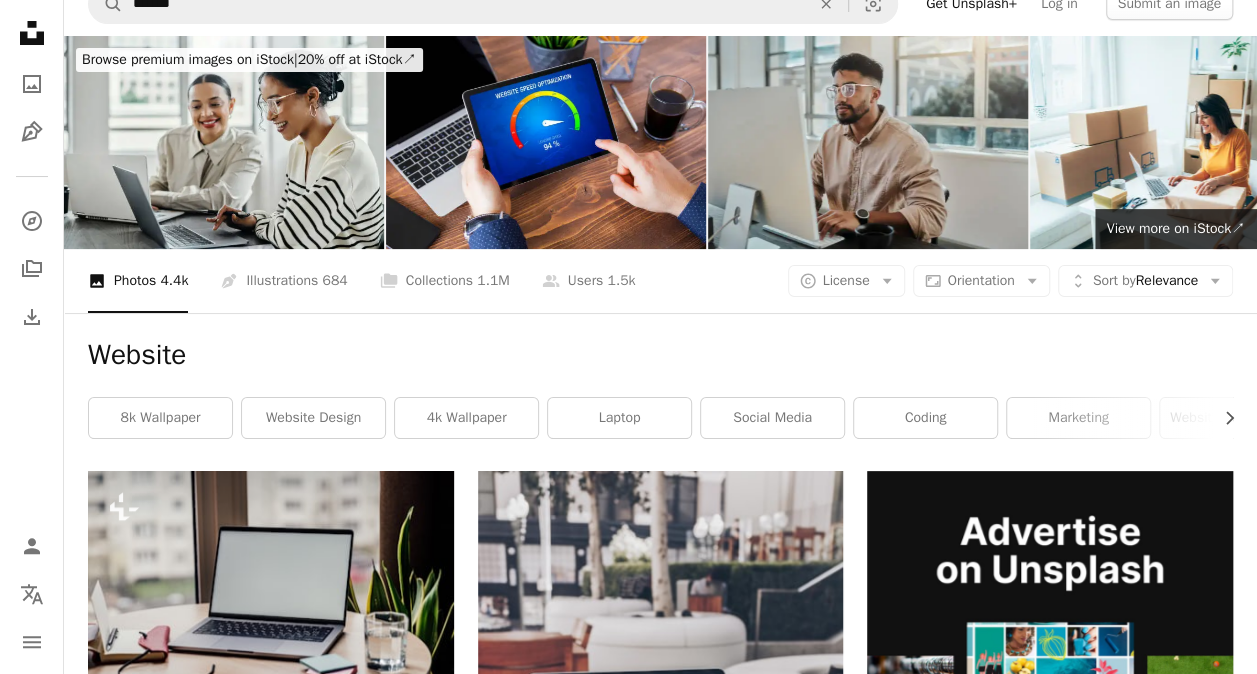 scroll, scrollTop: 0, scrollLeft: 0, axis: both 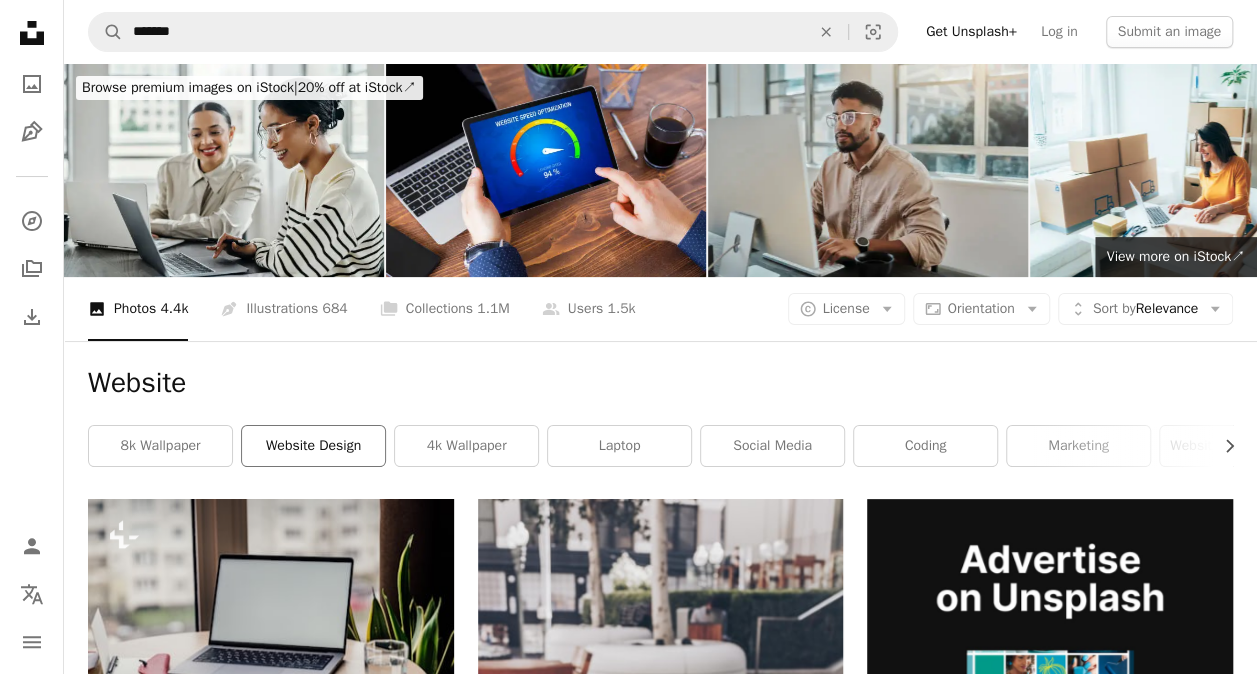 click on "website design" at bounding box center (313, 446) 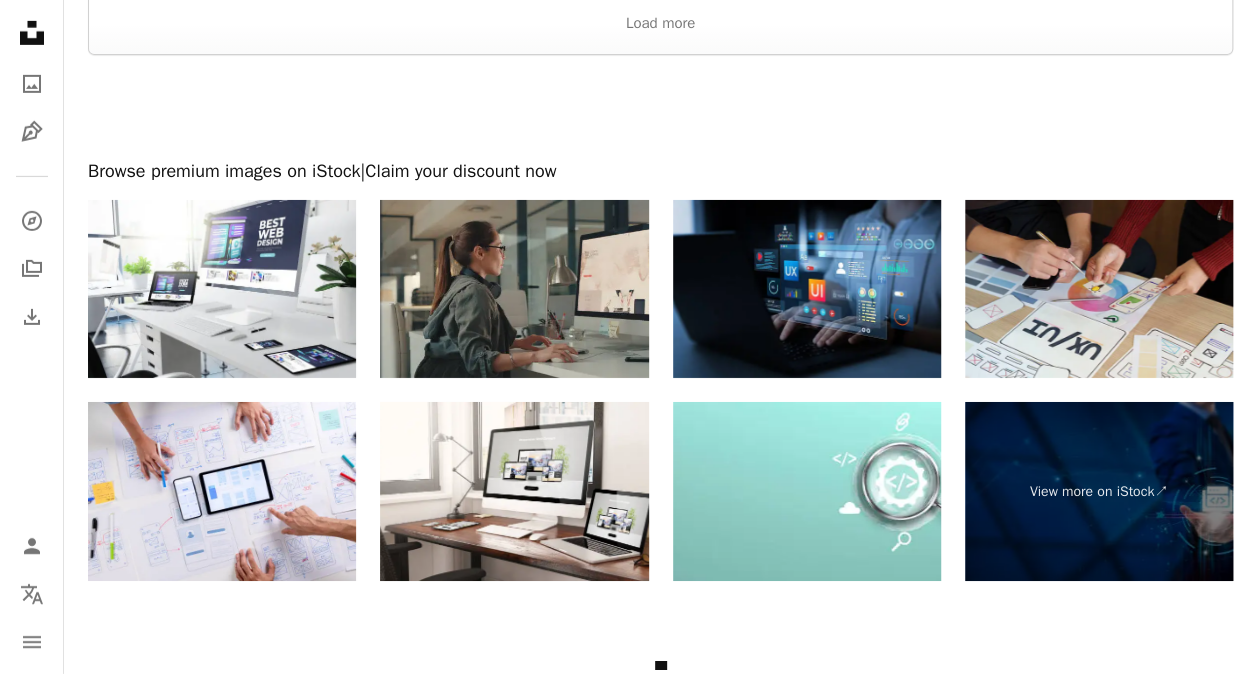 scroll, scrollTop: 3280, scrollLeft: 0, axis: vertical 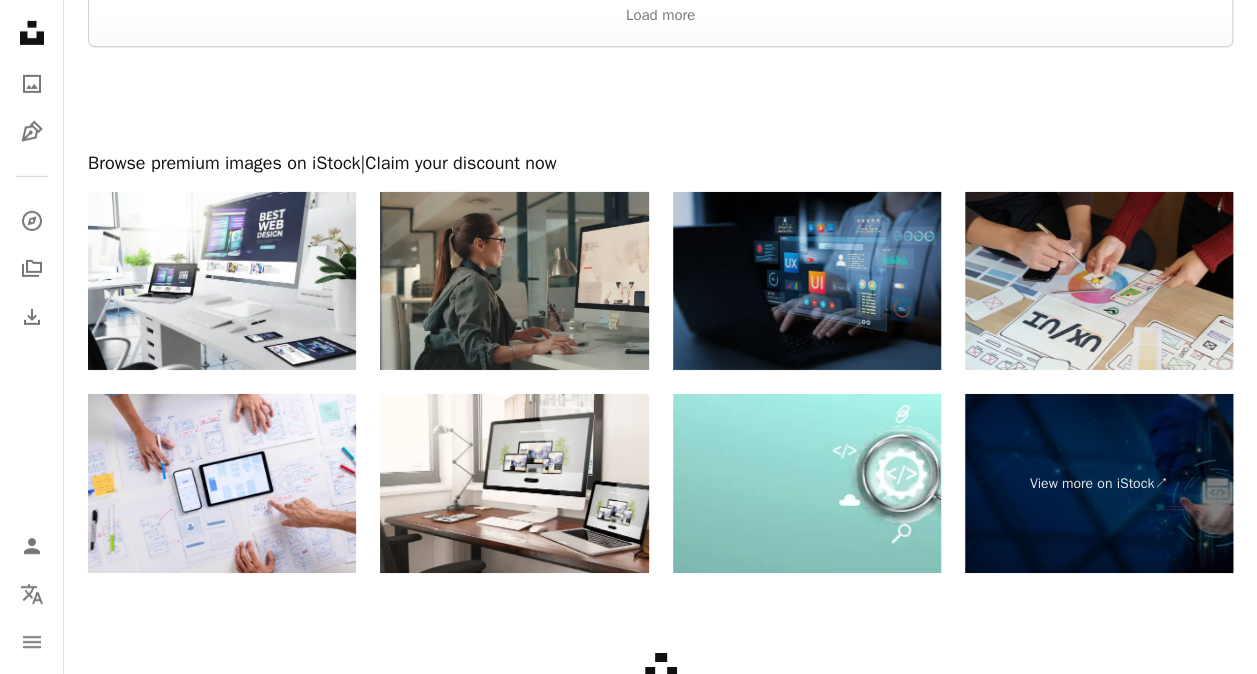 click at bounding box center (807, 281) 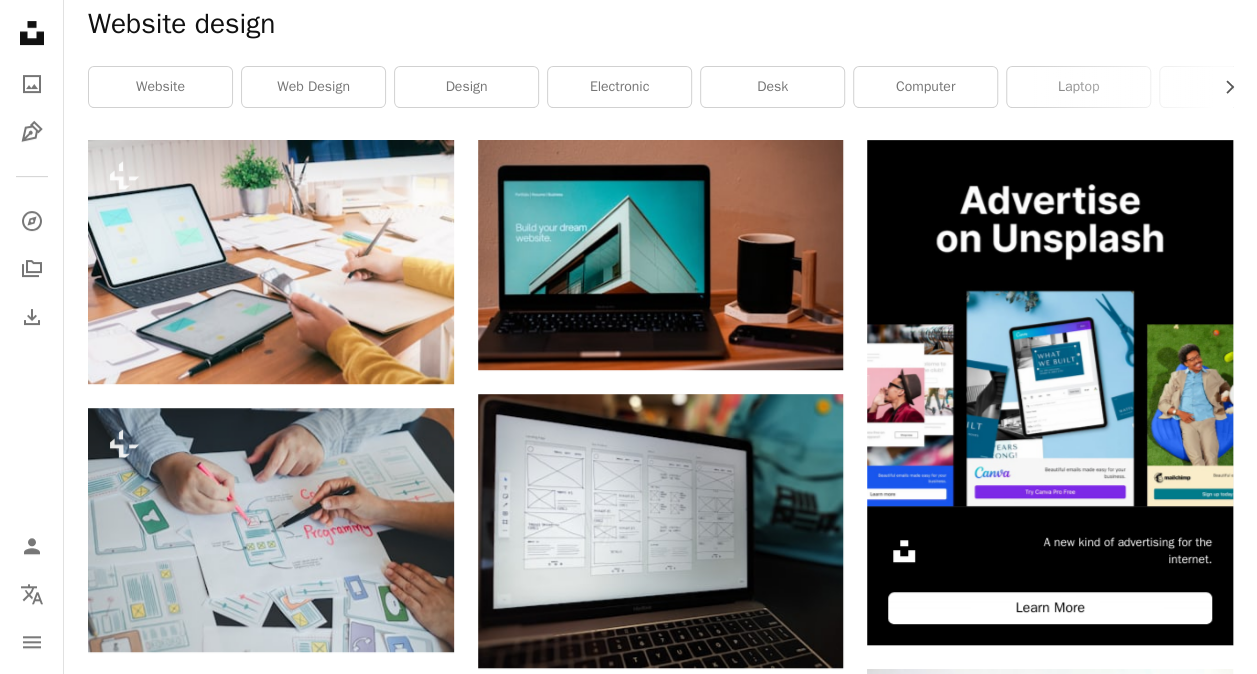 scroll, scrollTop: 280, scrollLeft: 0, axis: vertical 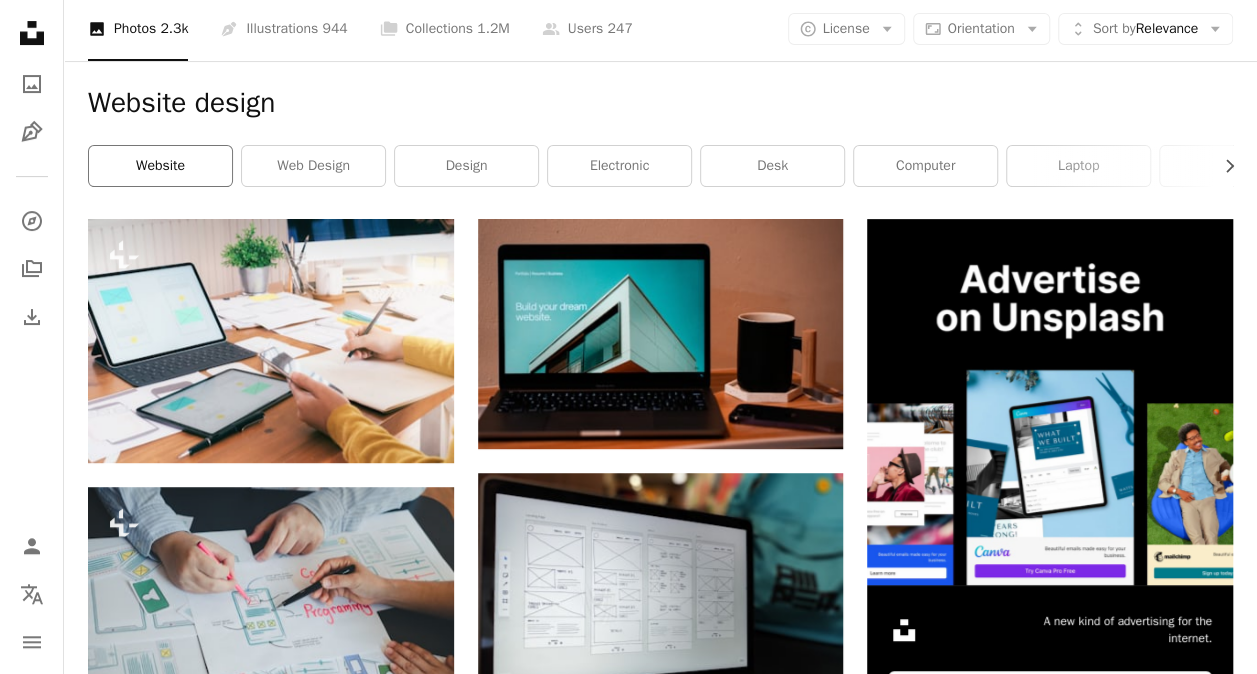 click on "website" at bounding box center (160, 166) 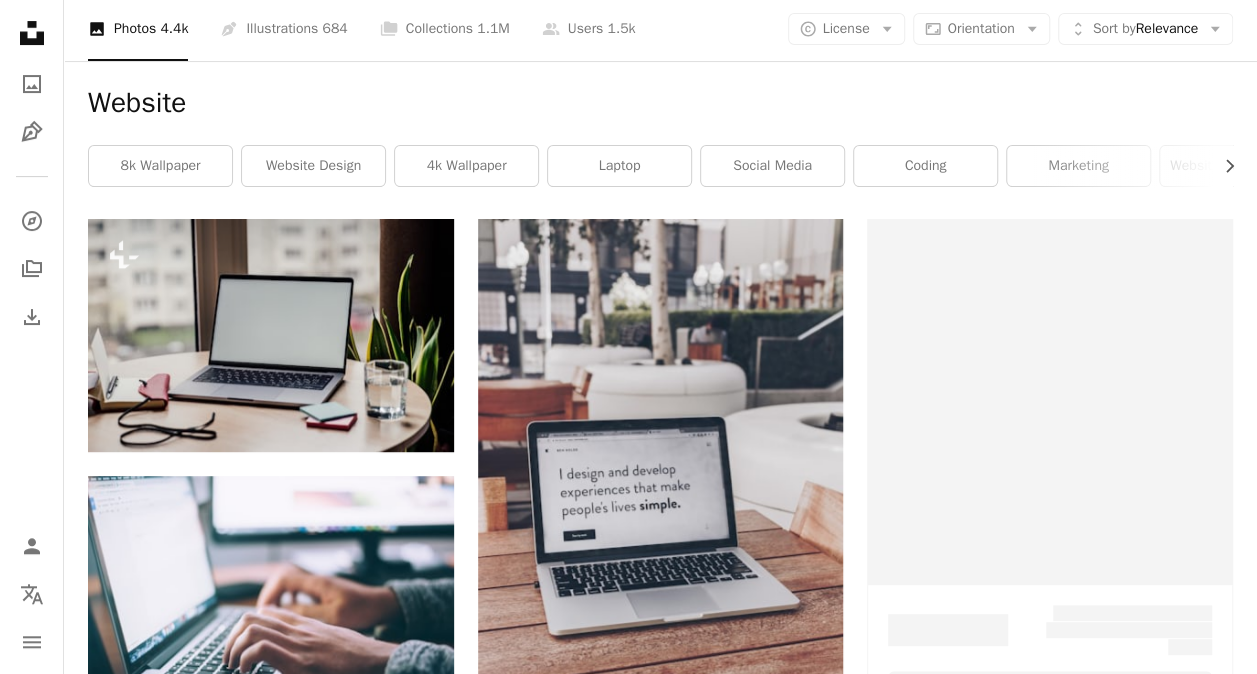 scroll, scrollTop: 0, scrollLeft: 0, axis: both 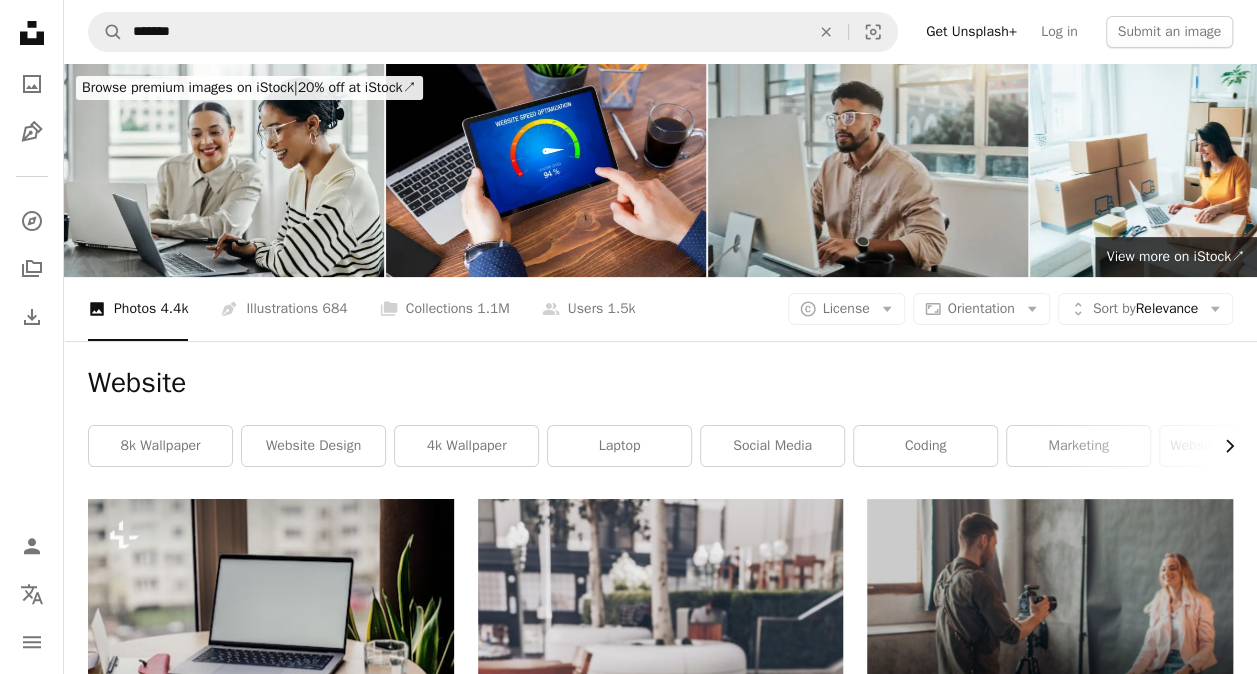 click on "Chevron right" 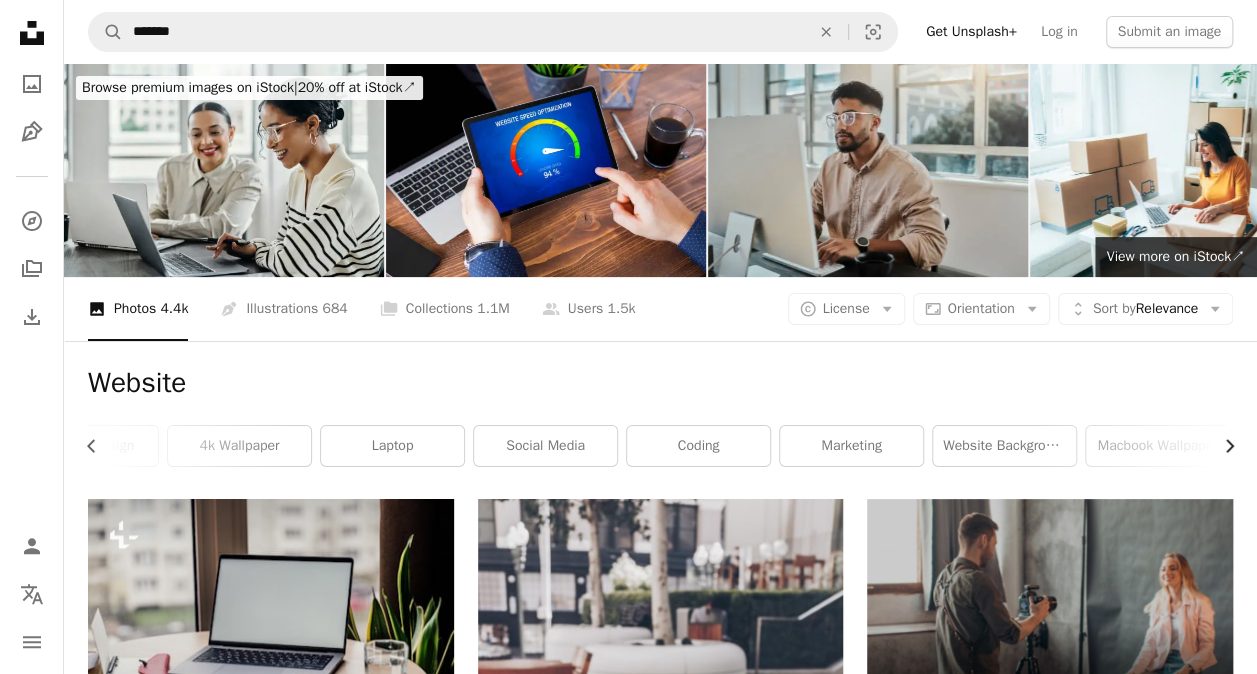 scroll, scrollTop: 0, scrollLeft: 300, axis: horizontal 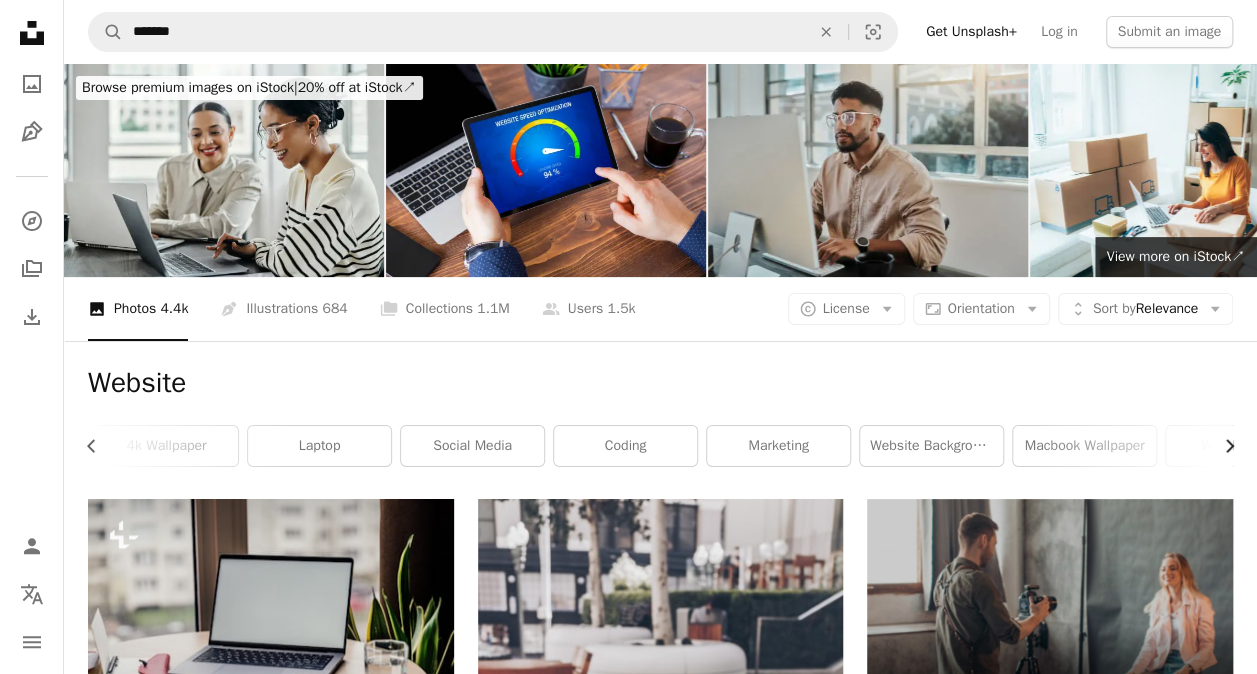 click on "Chevron right" 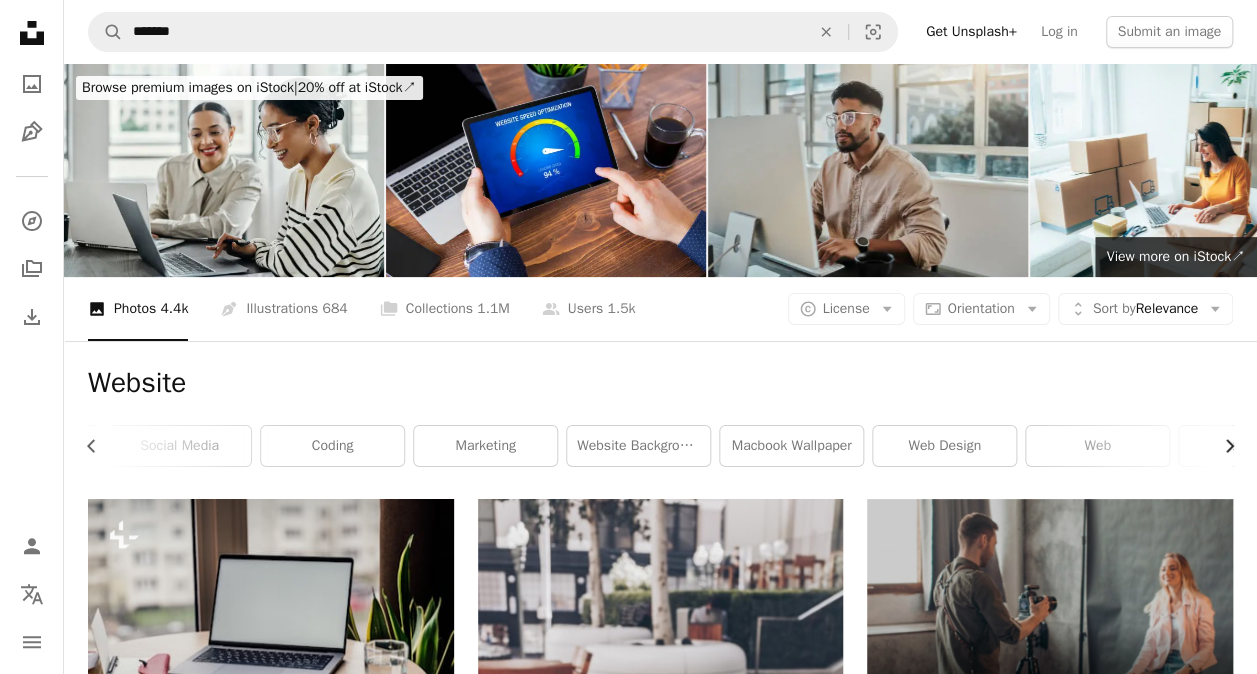 scroll, scrollTop: 0, scrollLeft: 600, axis: horizontal 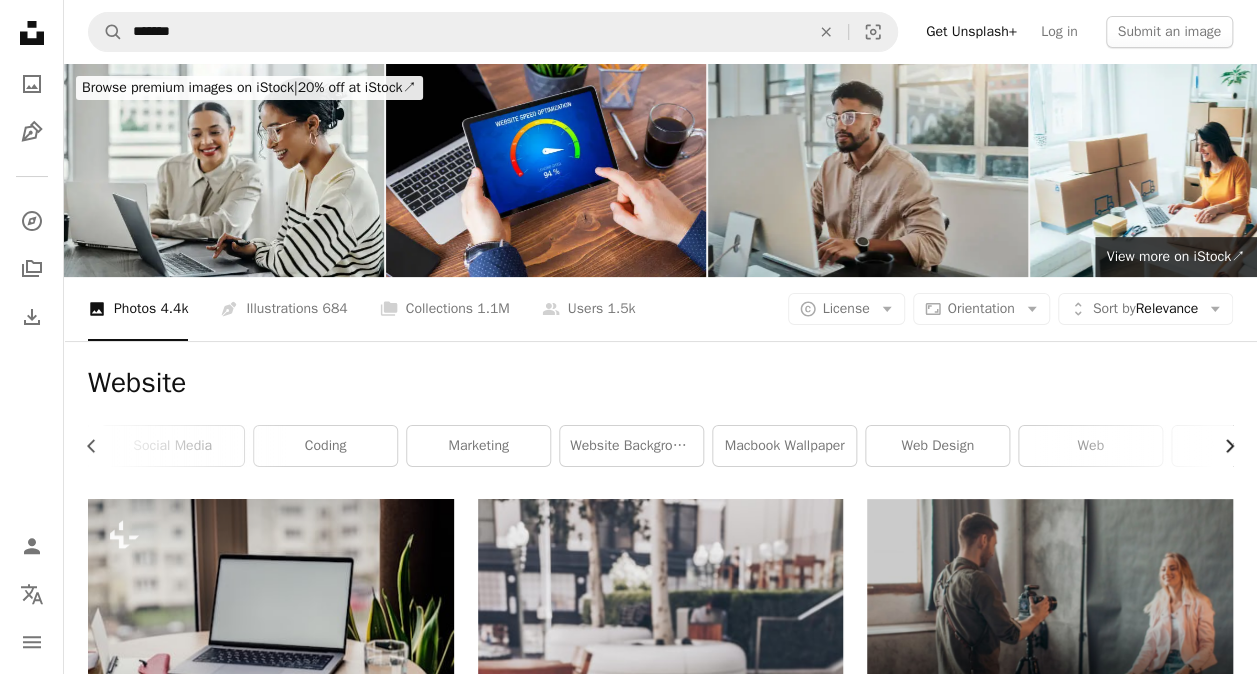 click on "Chevron right" 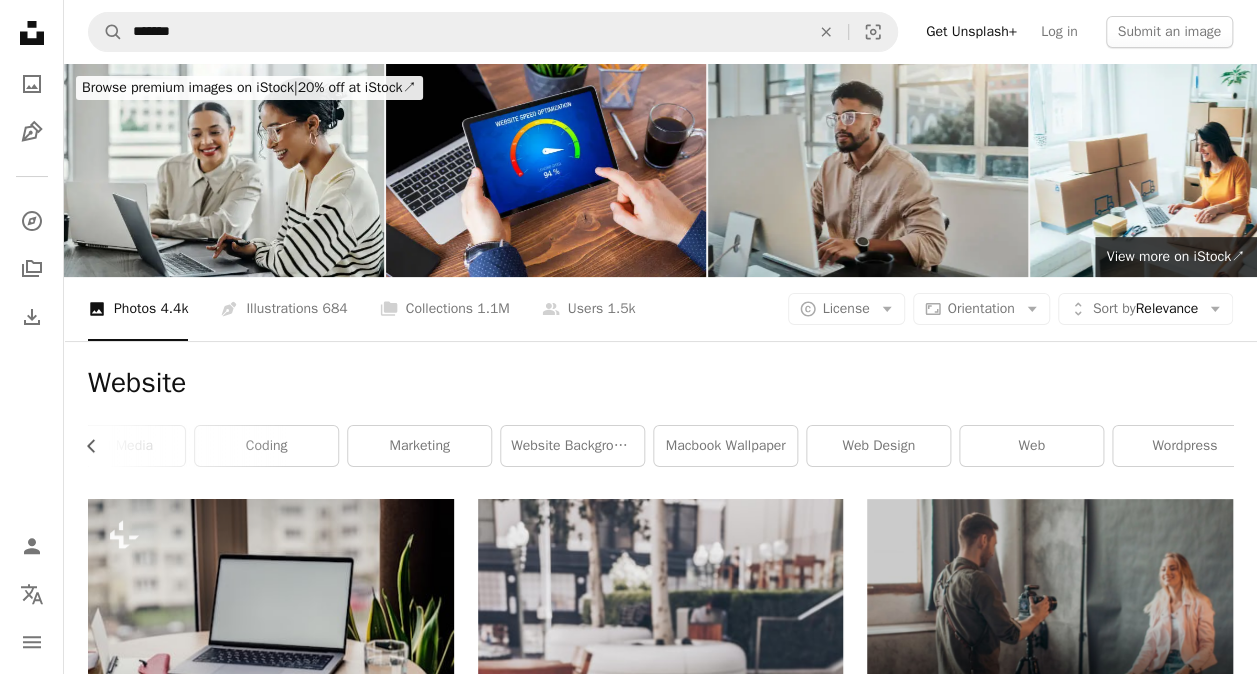 scroll, scrollTop: 0, scrollLeft: 683, axis: horizontal 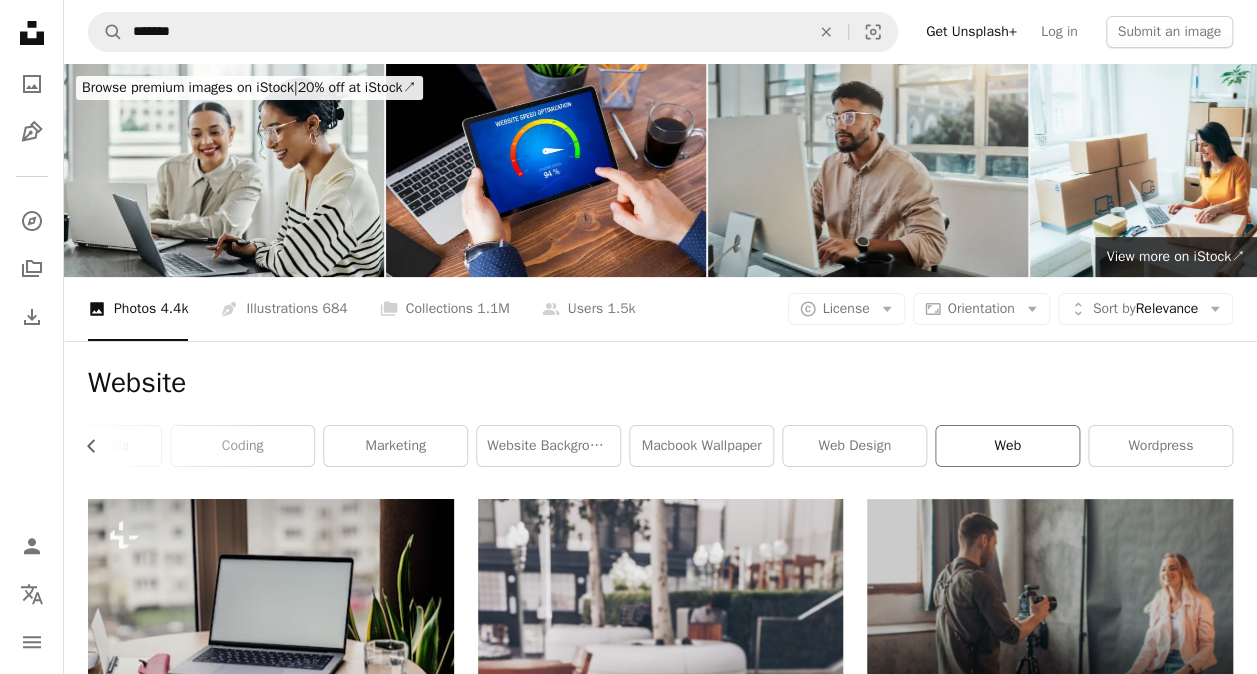 click on "web" at bounding box center (1007, 446) 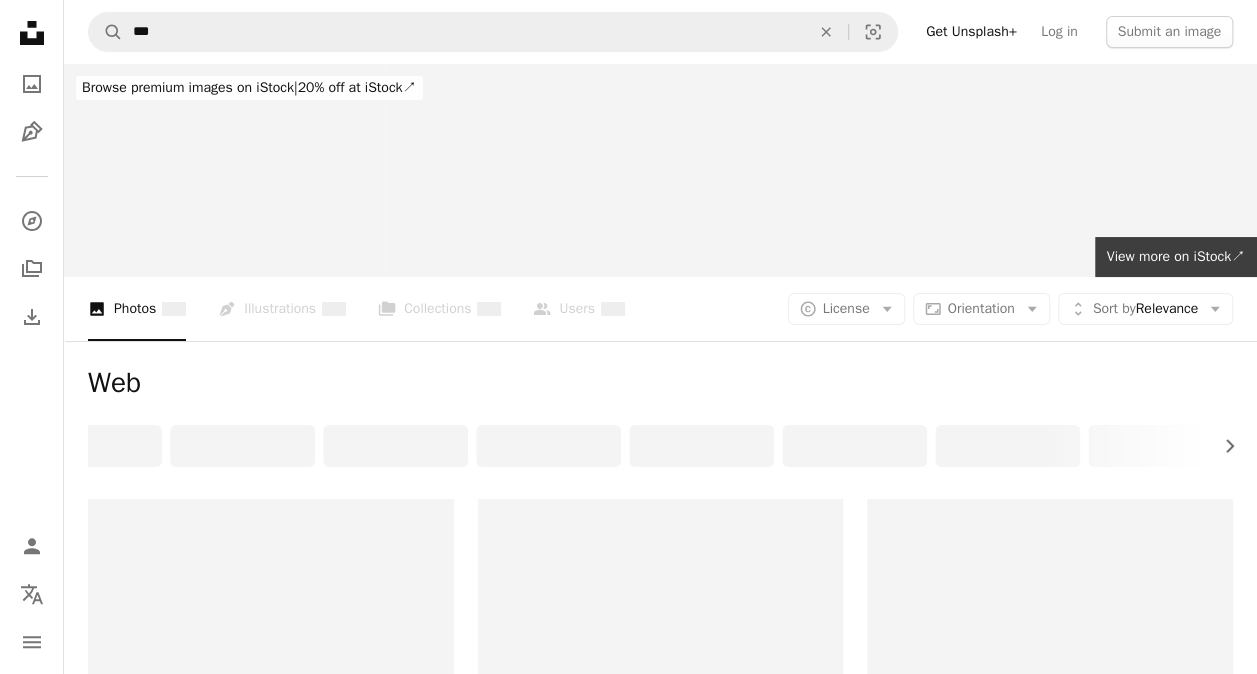 scroll, scrollTop: 0, scrollLeft: 0, axis: both 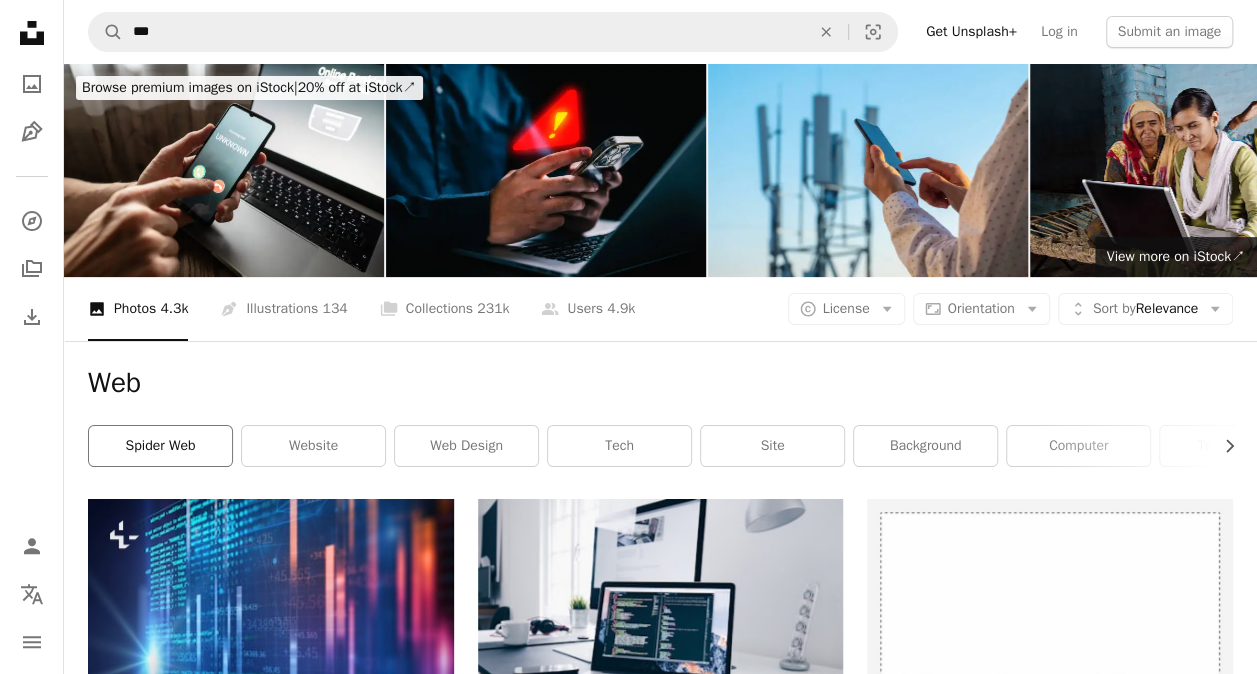 click on "spider web" at bounding box center [160, 446] 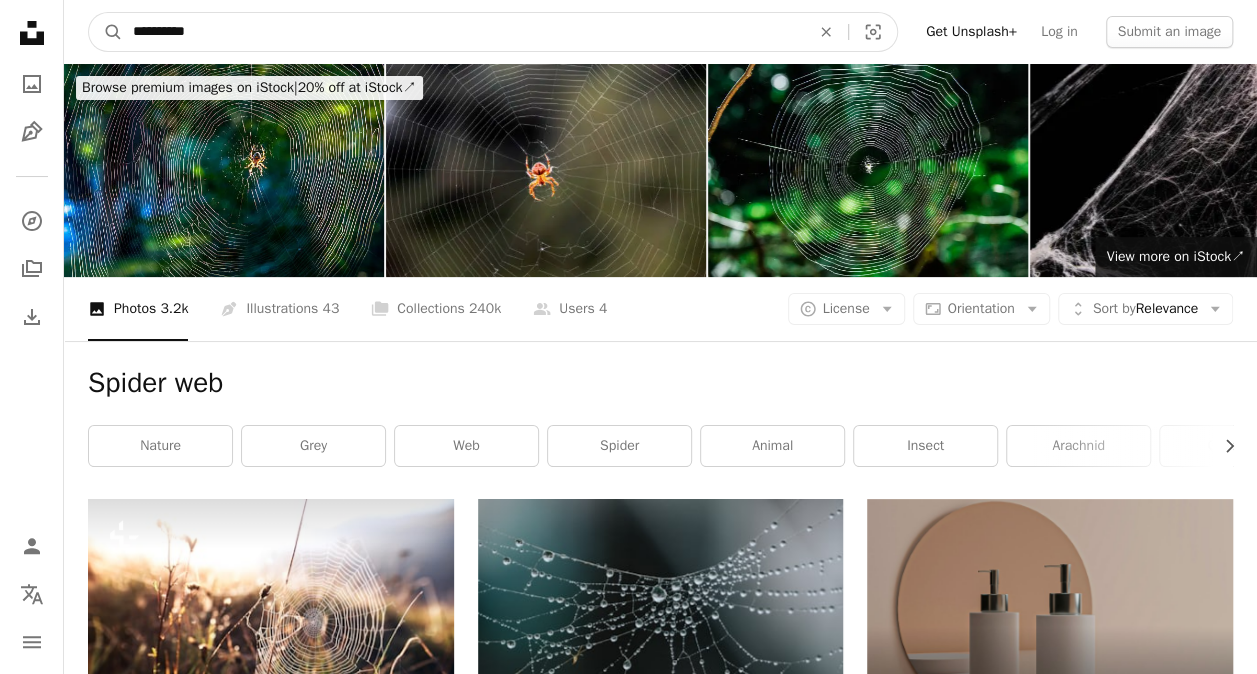 click on "**********" at bounding box center (463, 32) 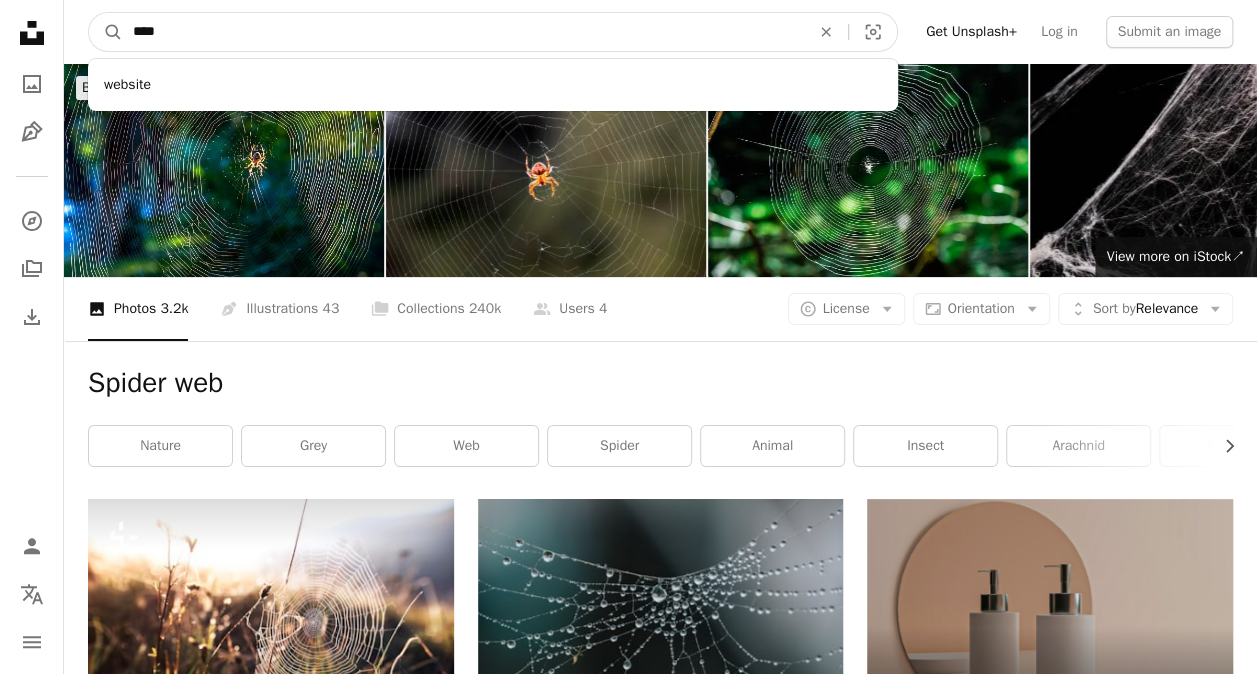 type on "***" 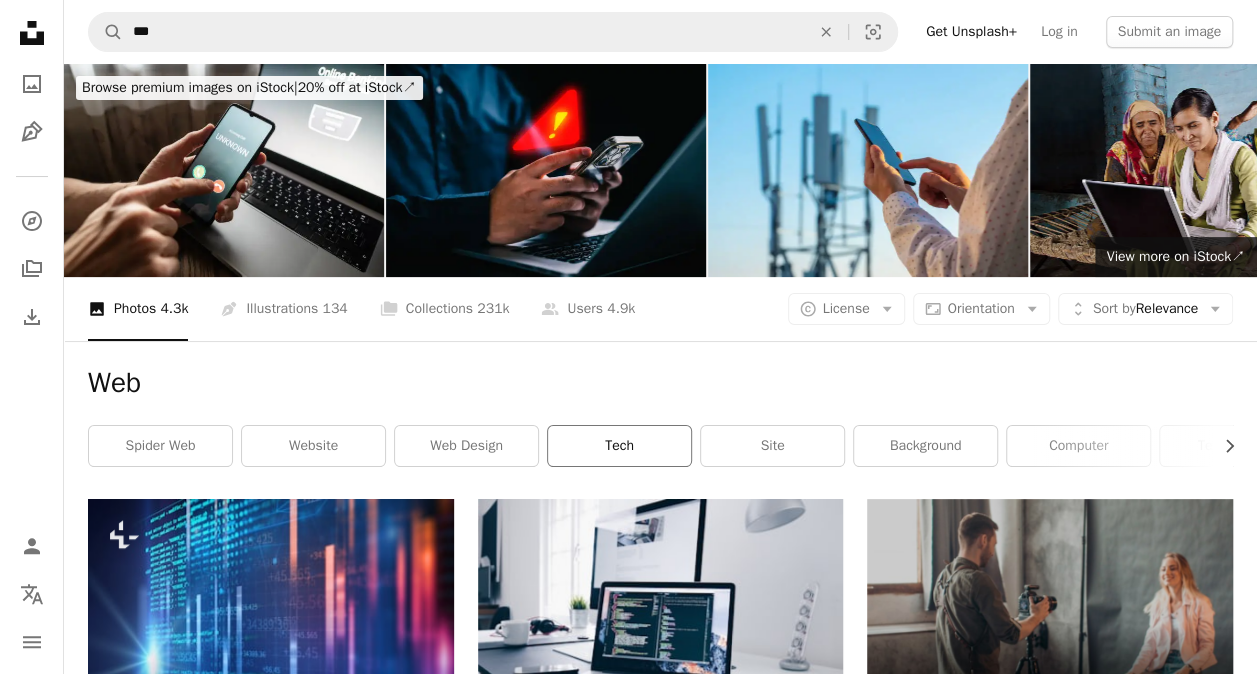 click on "tech" at bounding box center (619, 446) 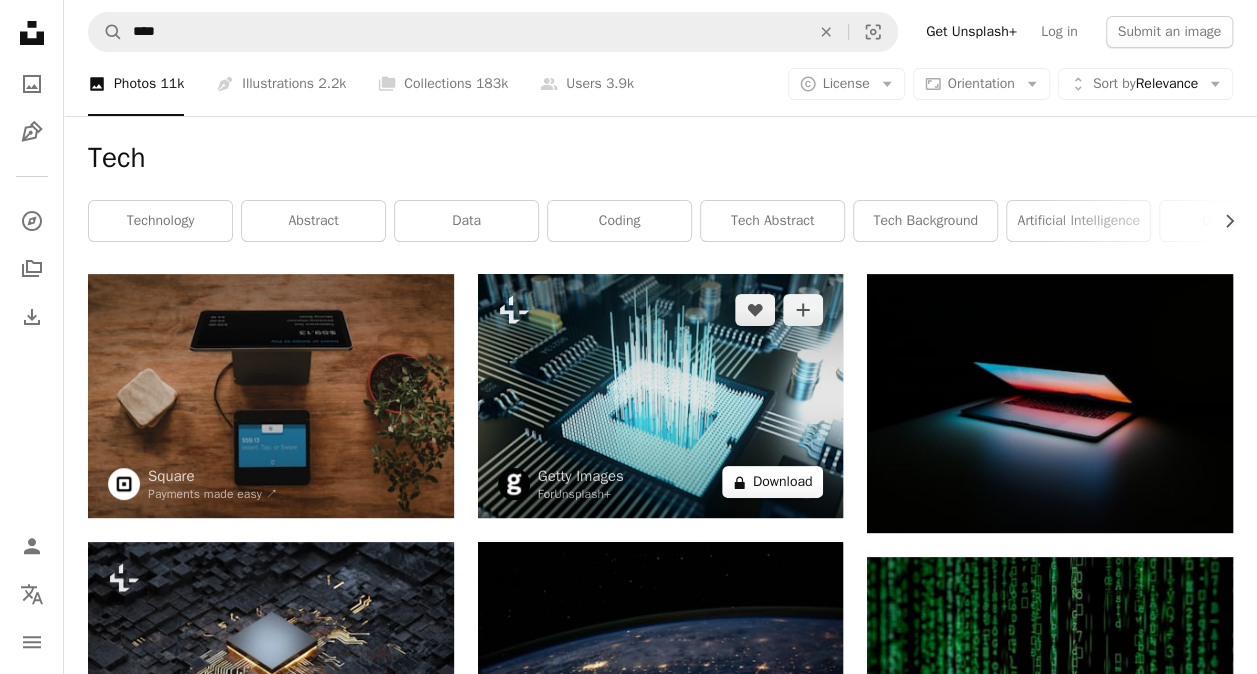click on "A lock Download" at bounding box center [773, 482] 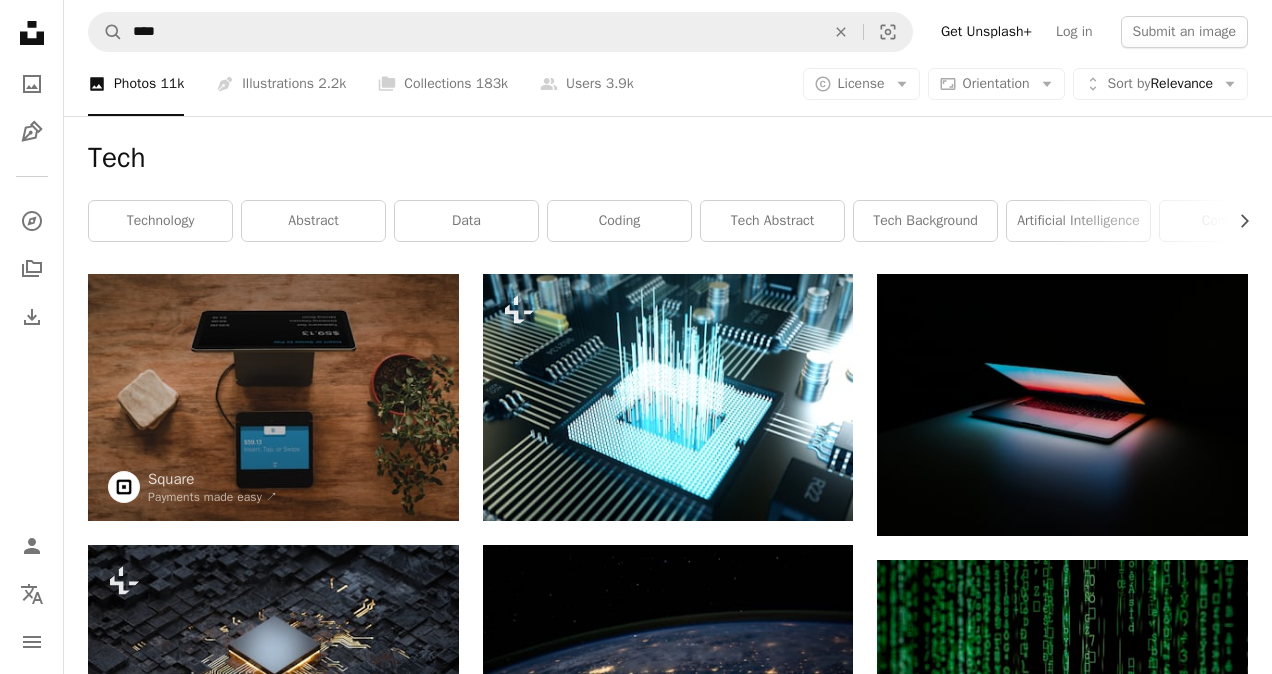 click on "An X shape Premium, ready to use images. Get unlimited access. A plus sign Members-only content added monthly A plus sign Unlimited royalty-free downloads A plus sign Illustrations  New A plus sign Enhanced legal protections yearly 66%  off monthly $12   $4 USD per month * Get  Unsplash+ * When paid annually, billed upfront  $48 Taxes where applicable. Renews automatically. Cancel anytime." at bounding box center (636, 5225) 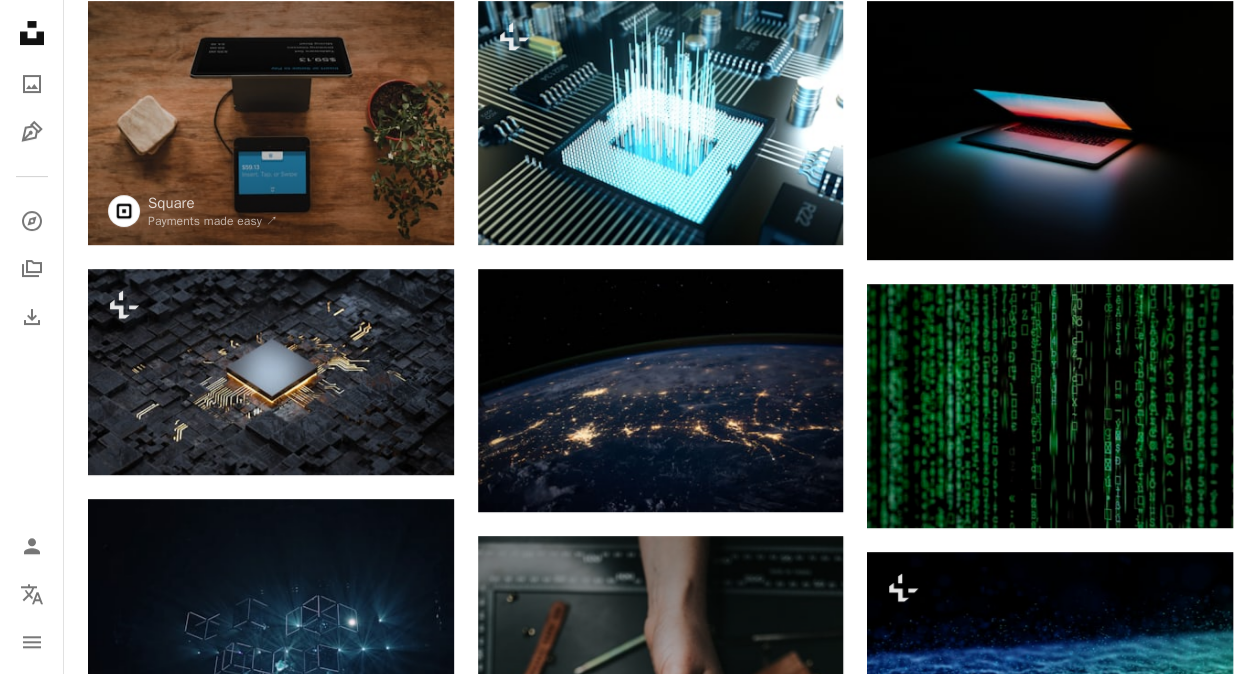 scroll, scrollTop: 360, scrollLeft: 0, axis: vertical 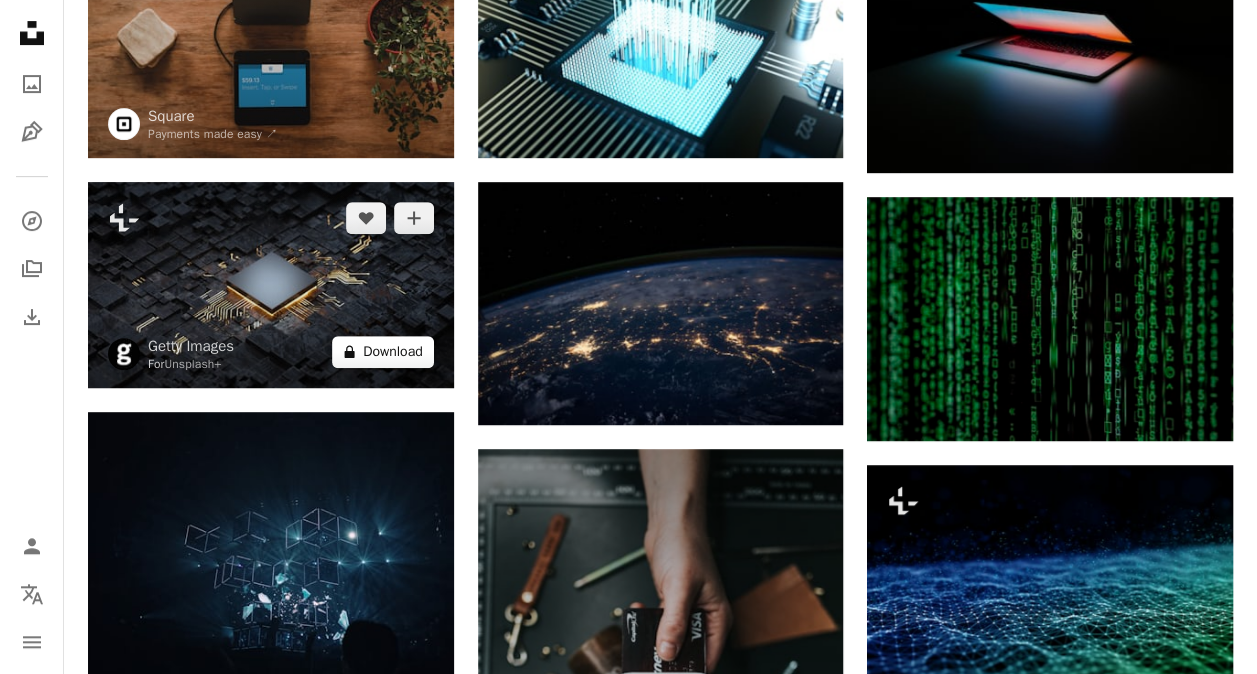 click on "A lock Download" at bounding box center (383, 352) 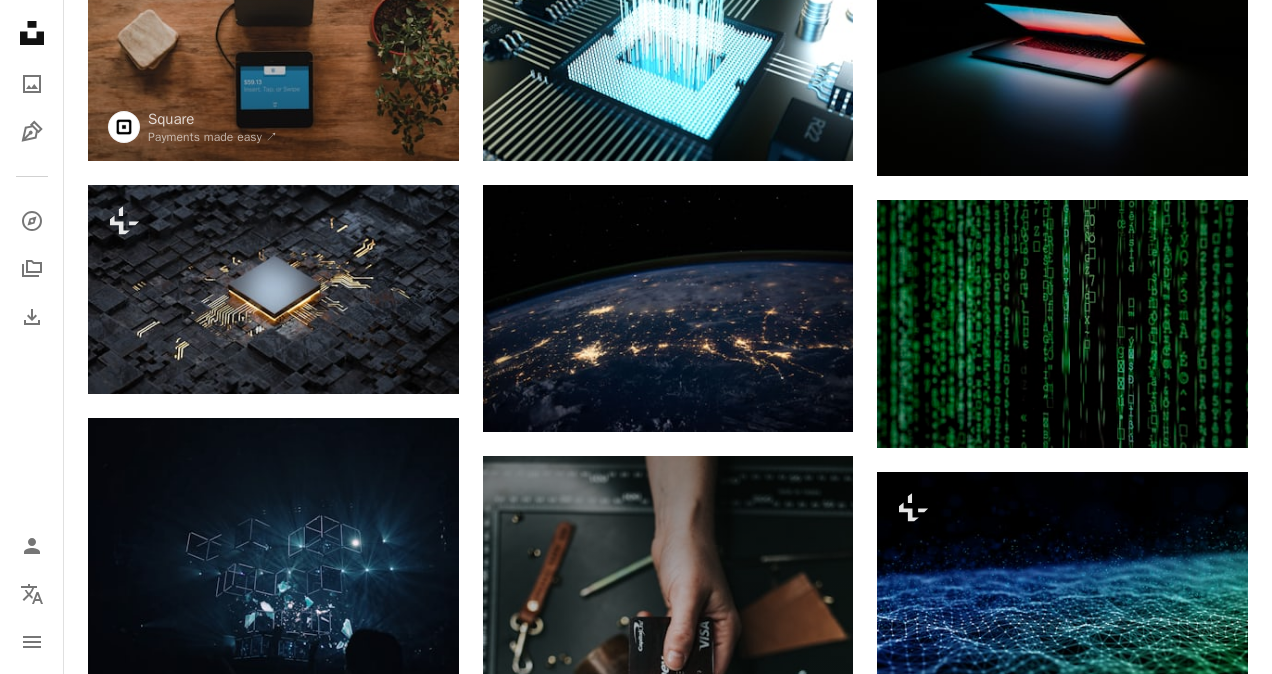 click on "An X shape Premium, ready to use images. Get unlimited access. A plus sign Members-only content added monthly A plus sign Unlimited royalty-free downloads A plus sign Illustrations  New A plus sign Enhanced legal protections yearly 66%  off monthly $12   $4 USD per month * Get  Unsplash+ * When paid annually, billed upfront  $48 Taxes where applicable. Renews automatically. Cancel anytime." at bounding box center (636, 4865) 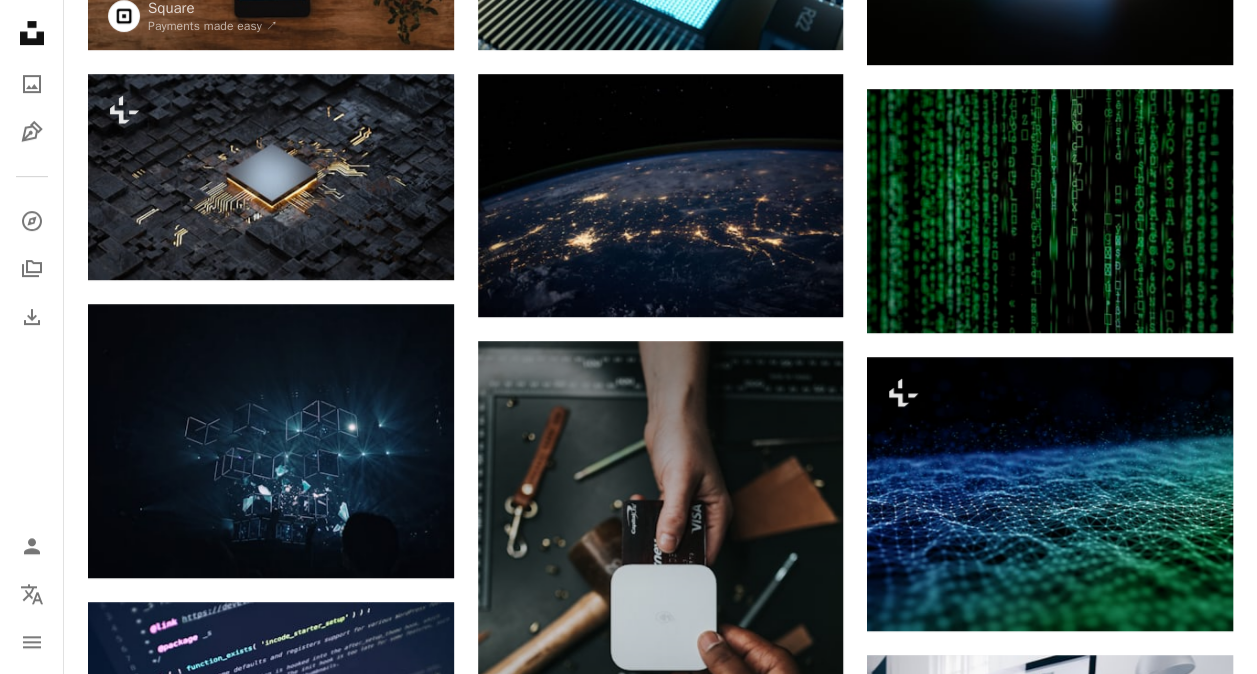 scroll, scrollTop: 520, scrollLeft: 0, axis: vertical 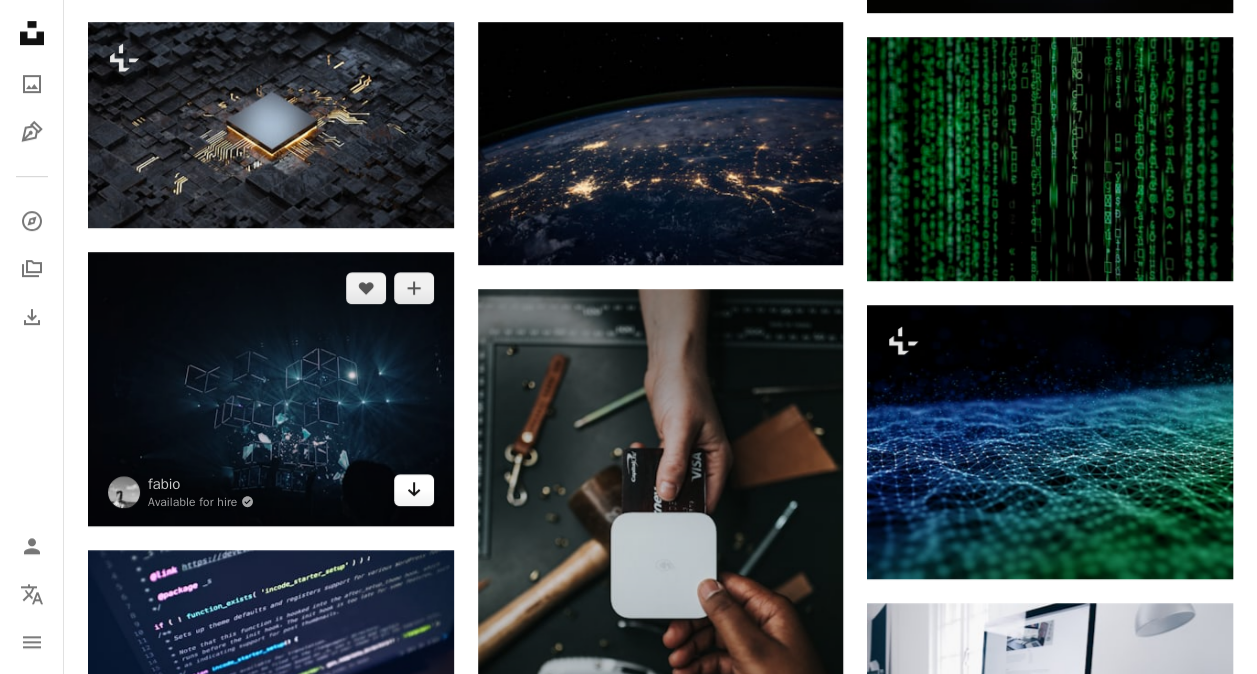click on "Arrow pointing down" 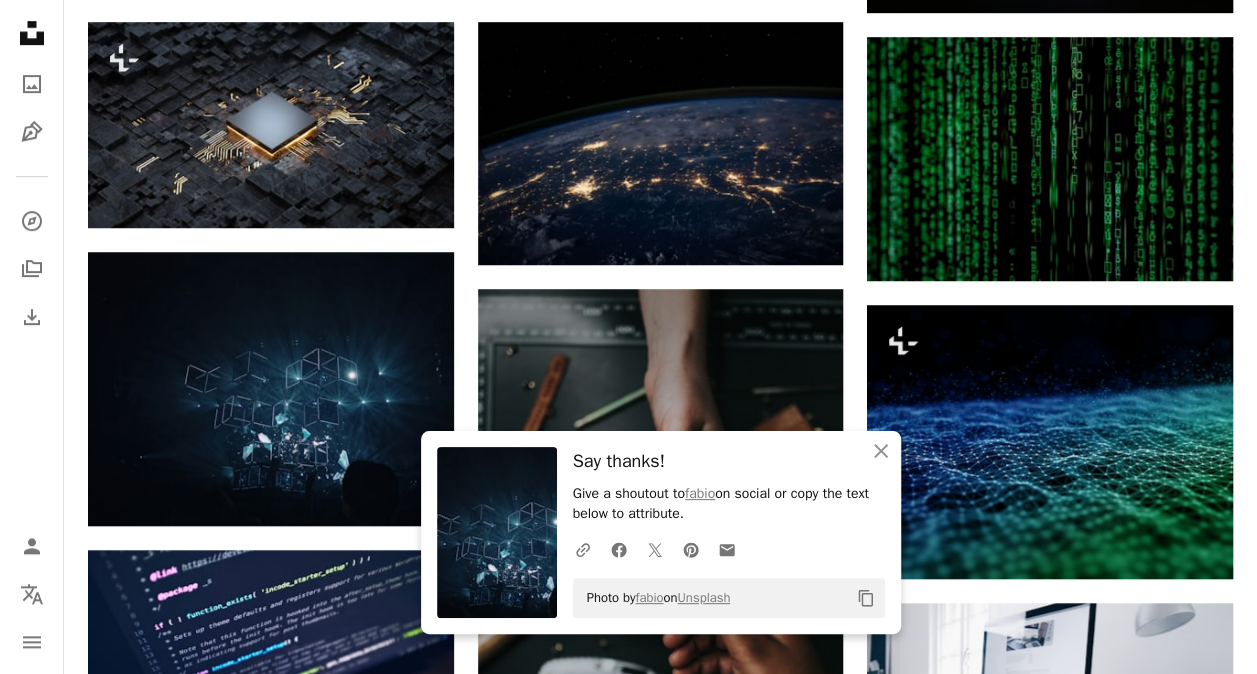 click on "Promoted Collaboration with   Clay Banks A heart A plus sign Square Payments made easy   ↗ Arrow pointing down Plus sign for Unsplash+ A heart A plus sign Getty Images For  Unsplash+ A lock Download A heart A plus sign fabio Available for hire A checkmark inside of a circle Arrow pointing down A heart A plus sign Luca Bravo Arrow pointing down A heart A plus sign JJ Ying Arrow pointing down Promoted Collaboration with   Blake Wisz A heart A plus sign Square Payments made easy   ↗ Arrow pointing down Plus sign for Unsplash+ A heart A plus sign Allison Saeng For  Unsplash+ A lock Download A heart A plus sign Mathew Schwartz Arrow pointing down Plus sign for Unsplash+ A heart A plus sign Getty Images For  Unsplash+ A lock Download A heart A plus sign Ilya Pavlov Arrow pointing down Plus sign for Unsplash+ A heart A plus sign Allison Saeng For  Unsplash+ A lock Download Plus sign for Unsplash+ A heart A plus sign Getty Images For  Unsplash+ A lock Download" at bounding box center [660, 2032] 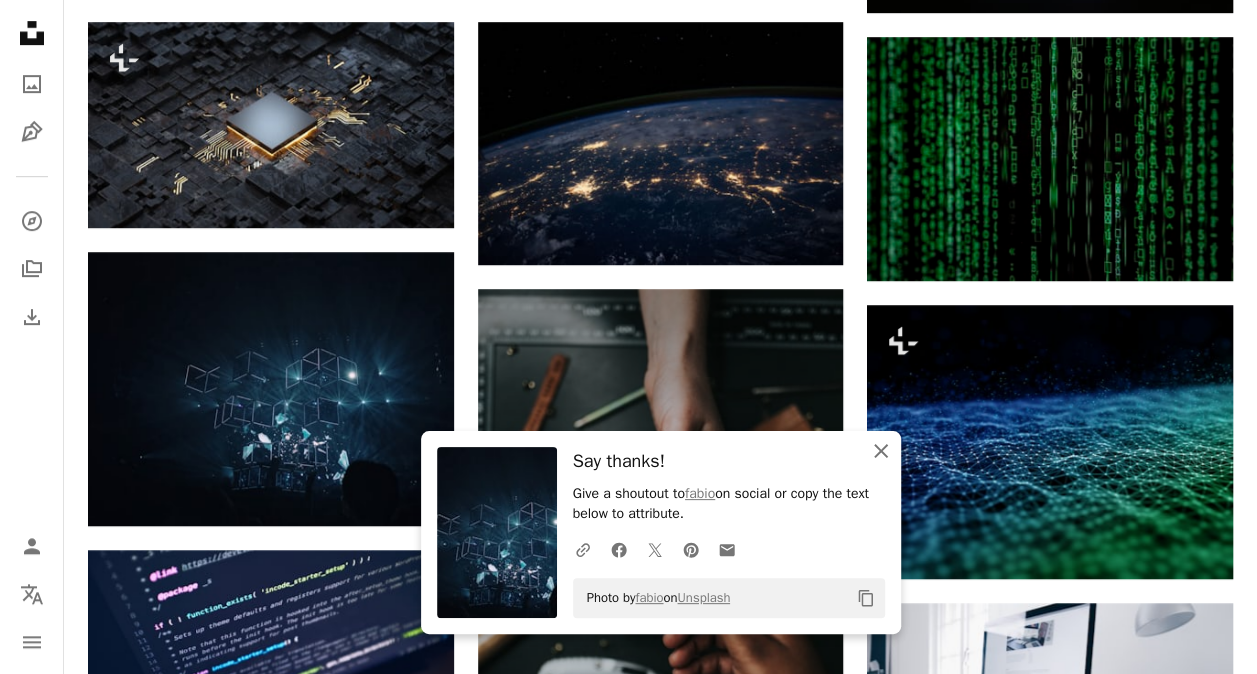 click on "An X shape" 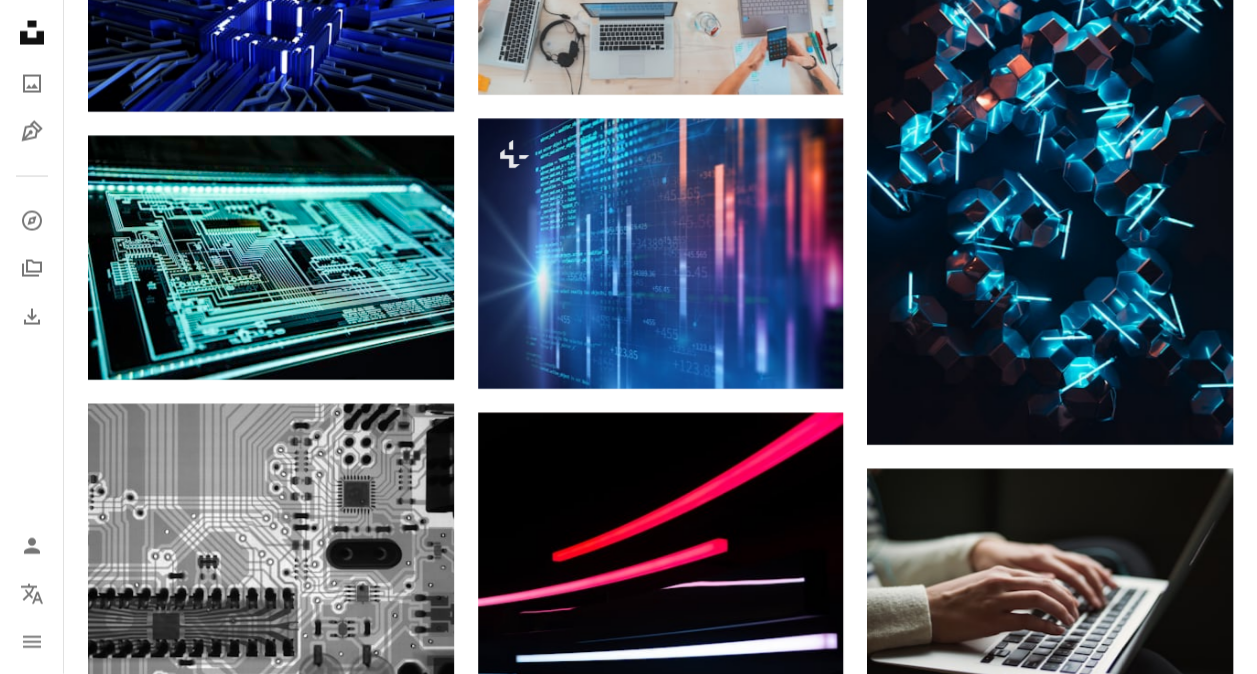 scroll, scrollTop: 2120, scrollLeft: 0, axis: vertical 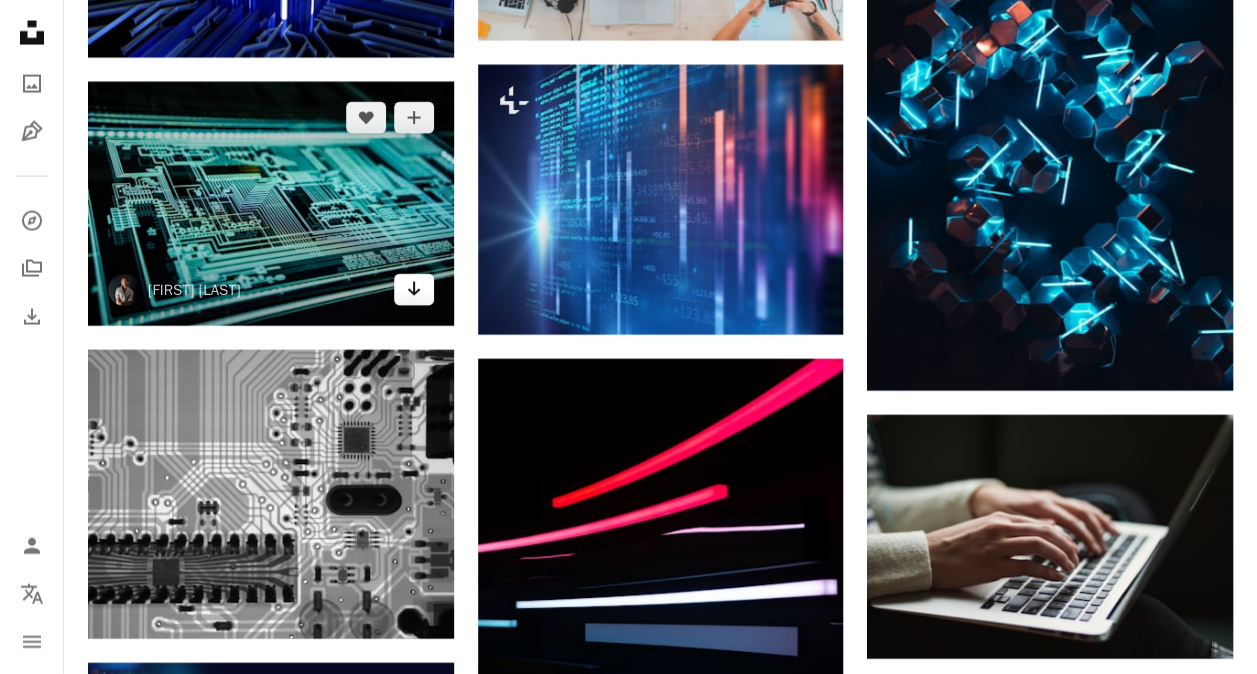 click on "Arrow pointing down" at bounding box center (414, 290) 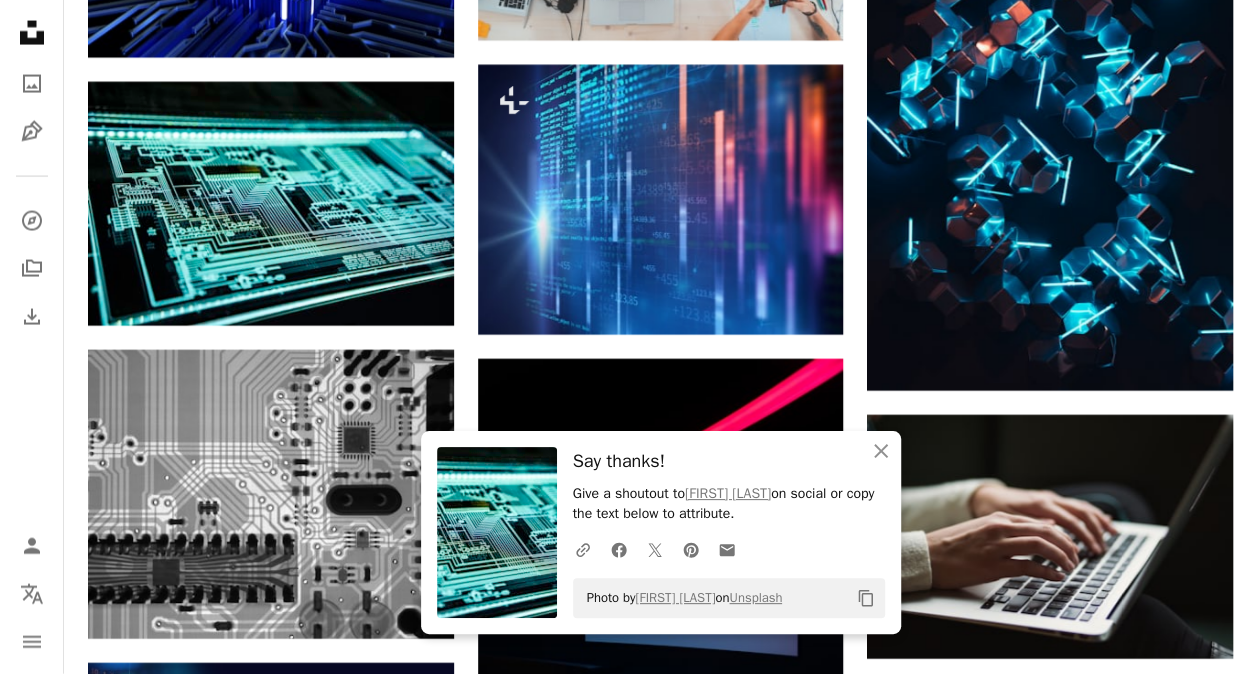 click on "Promoted Collaboration with   Clay Banks A heart A plus sign Square Payments made easy   ↗ Arrow pointing down Plus sign for Unsplash+ A heart A plus sign Getty Images For  Unsplash+ A lock Download A heart A plus sign fabio Available for hire A checkmark inside of a circle Arrow pointing down A heart A plus sign Luca Bravo Arrow pointing down A heart A plus sign JJ Ying Arrow pointing down Promoted Collaboration with   Blake Wisz A heart A plus sign Square Payments made easy   ↗ Arrow pointing down Plus sign for Unsplash+ A heart A plus sign Allison Saeng For  Unsplash+ A lock Download A heart A plus sign Mathew Schwartz Arrow pointing down Plus sign for Unsplash+ A heart A plus sign Getty Images For  Unsplash+ A lock Download A heart A plus sign Ilya Pavlov Arrow pointing down Plus sign for Unsplash+ A heart A plus sign Allison Saeng For  Unsplash+ A lock Download Plus sign for Unsplash+ A heart A plus sign Getty Images For  Unsplash+ A lock Download" at bounding box center [660, 432] 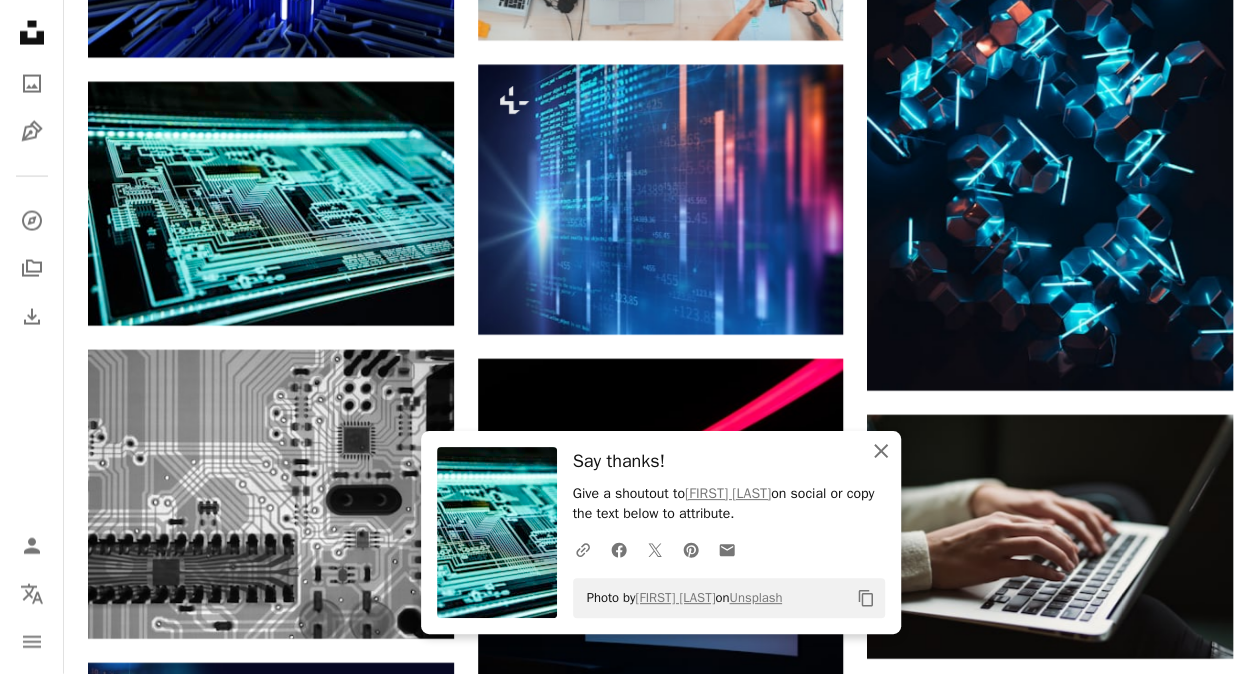 click 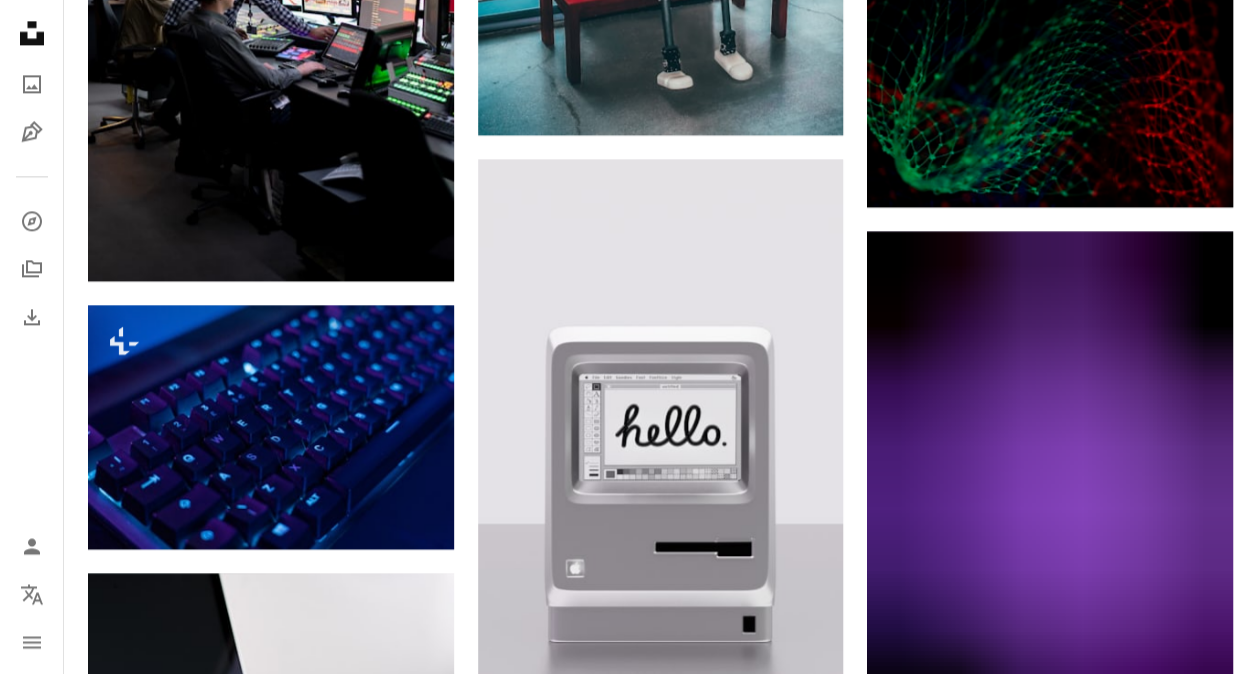 scroll, scrollTop: 8960, scrollLeft: 0, axis: vertical 